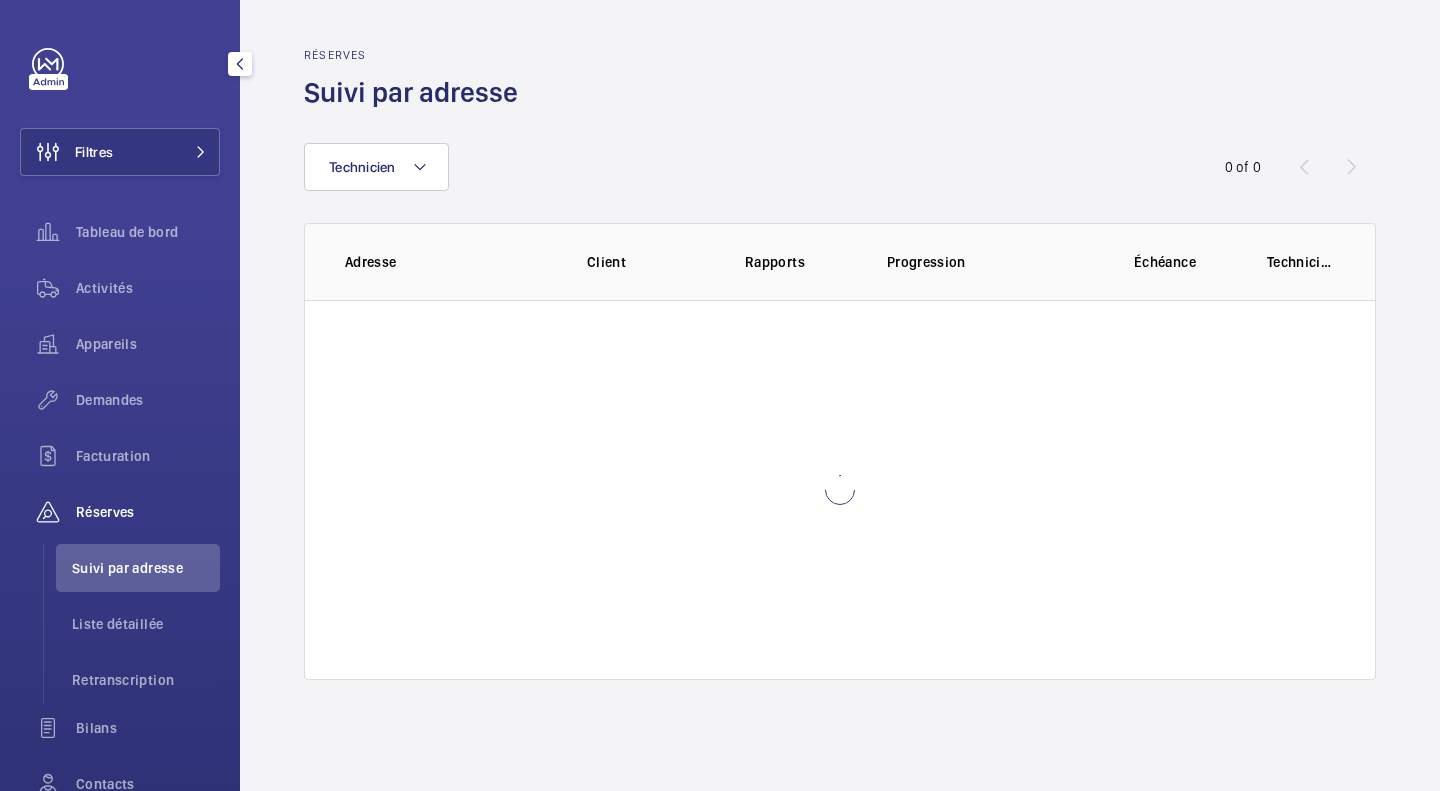 scroll, scrollTop: 0, scrollLeft: 0, axis: both 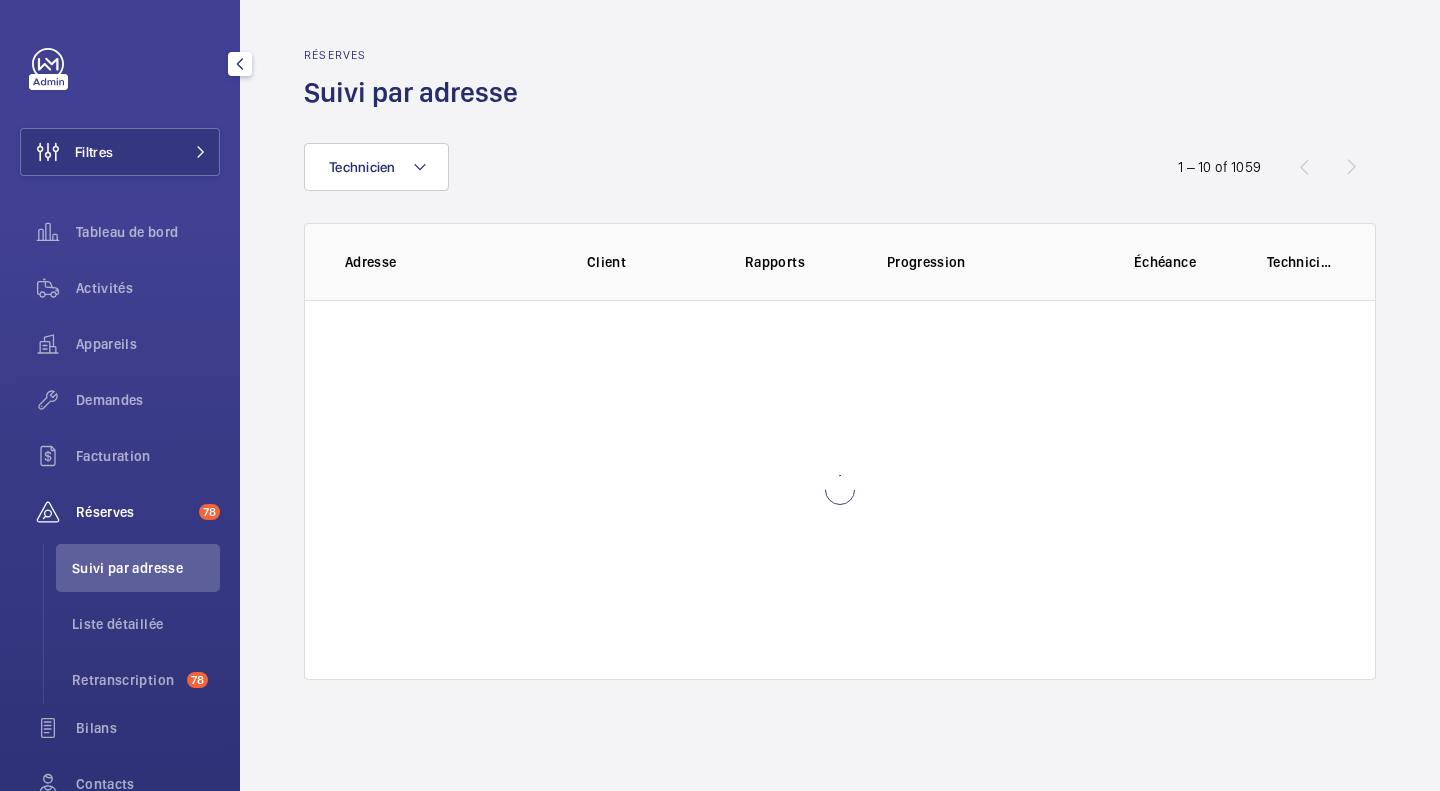 click on "Filtres" 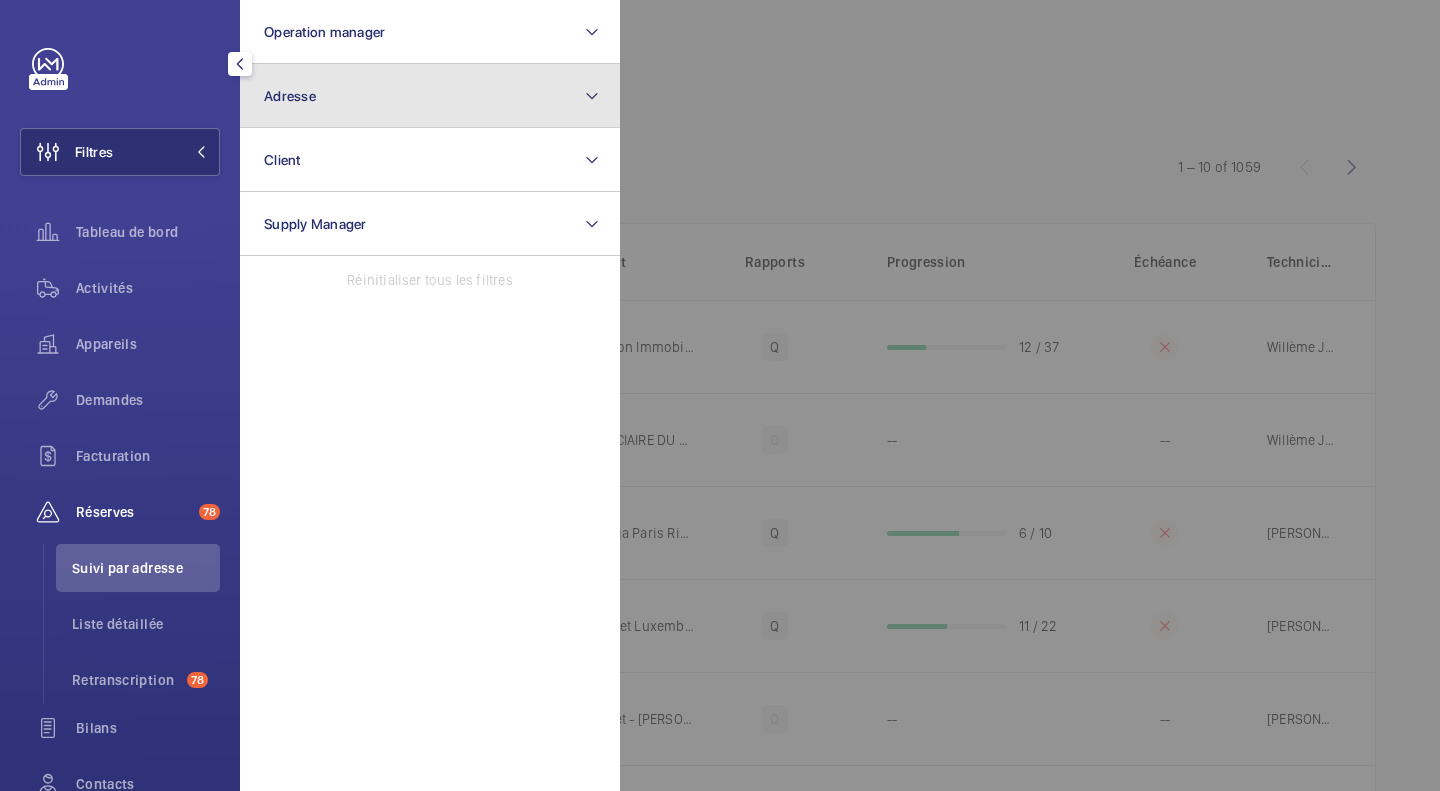 click on "Adresse" 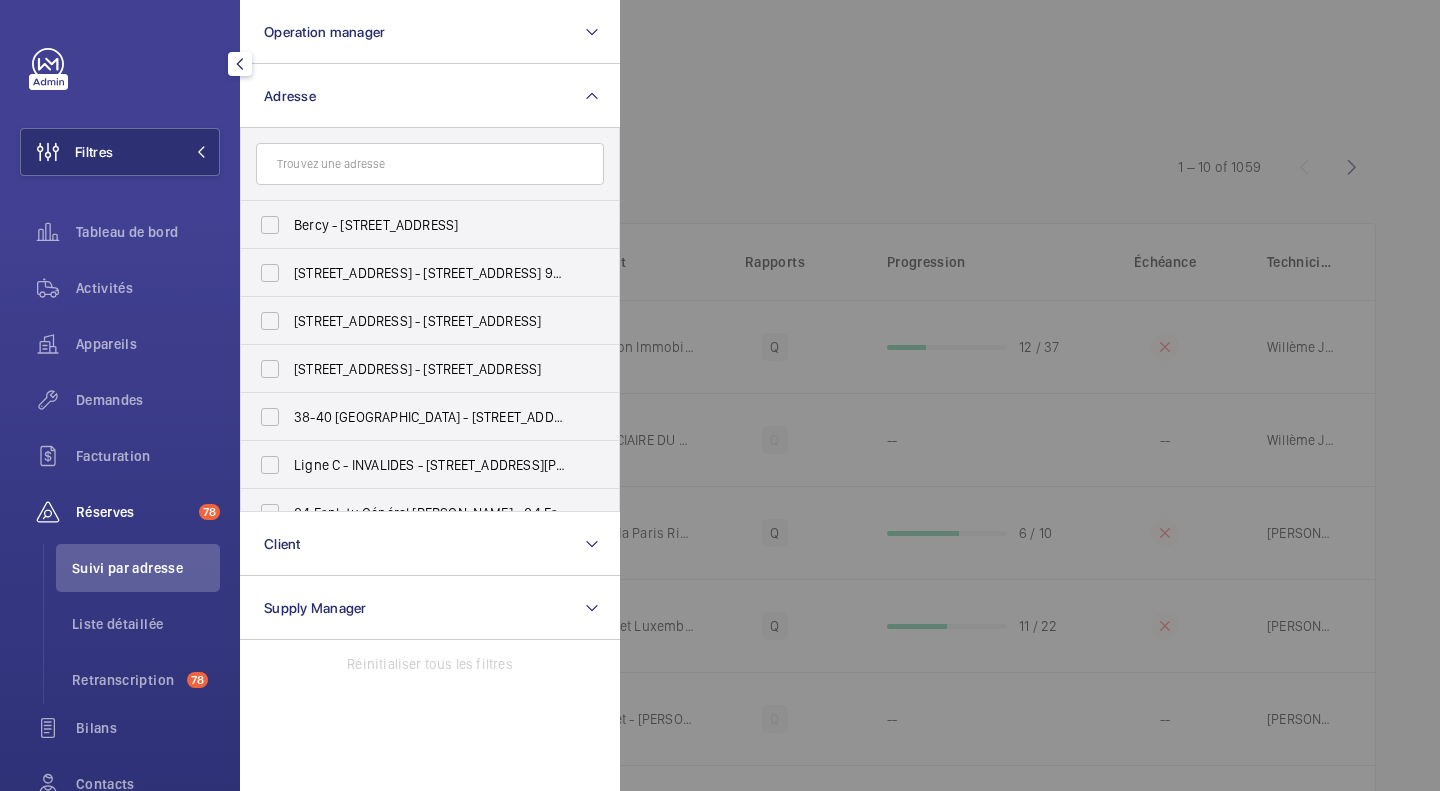 click 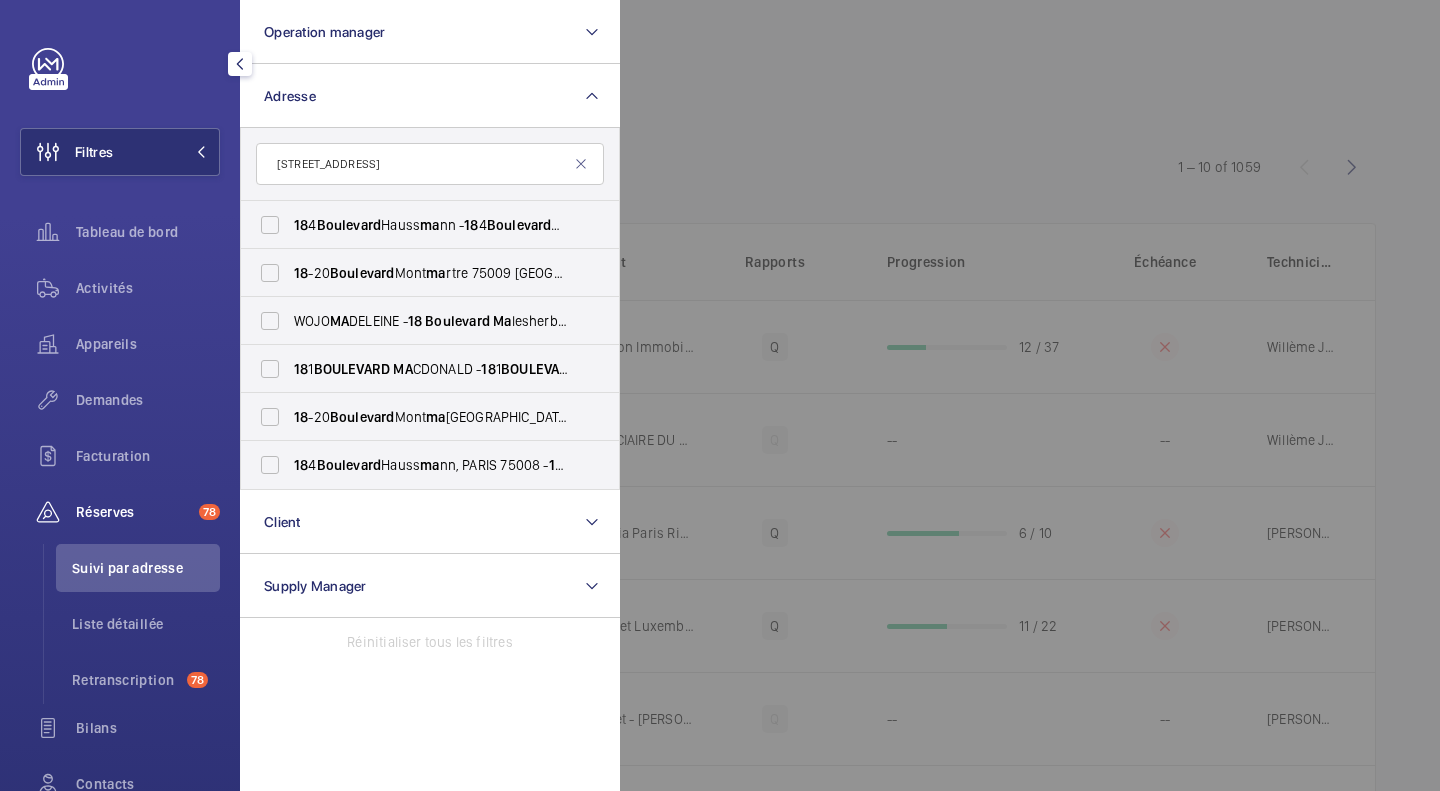 type on "[STREET_ADDRESS]" 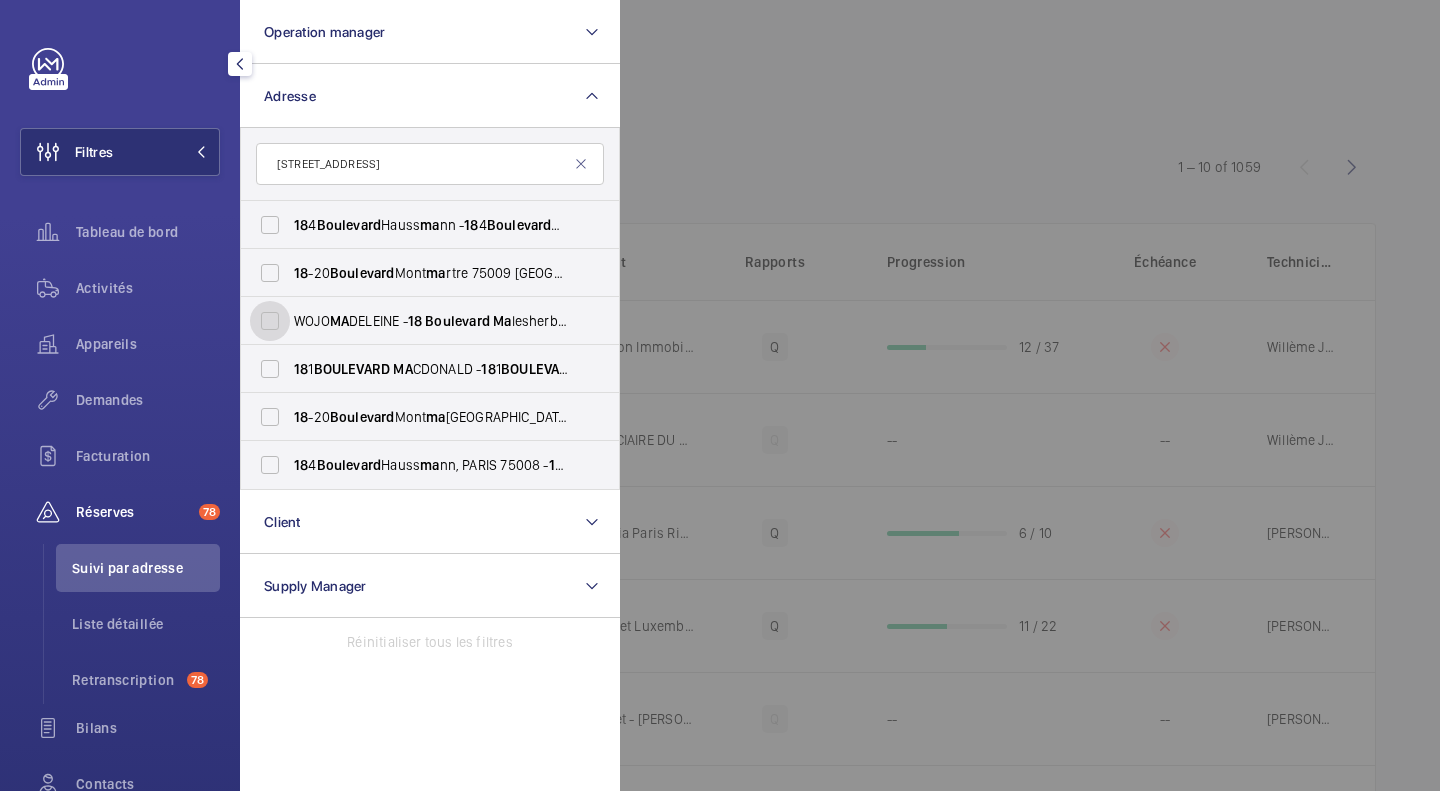 click on "WOJO  MA DELEINE -  [STREET_ADDRESS]" at bounding box center (270, 321) 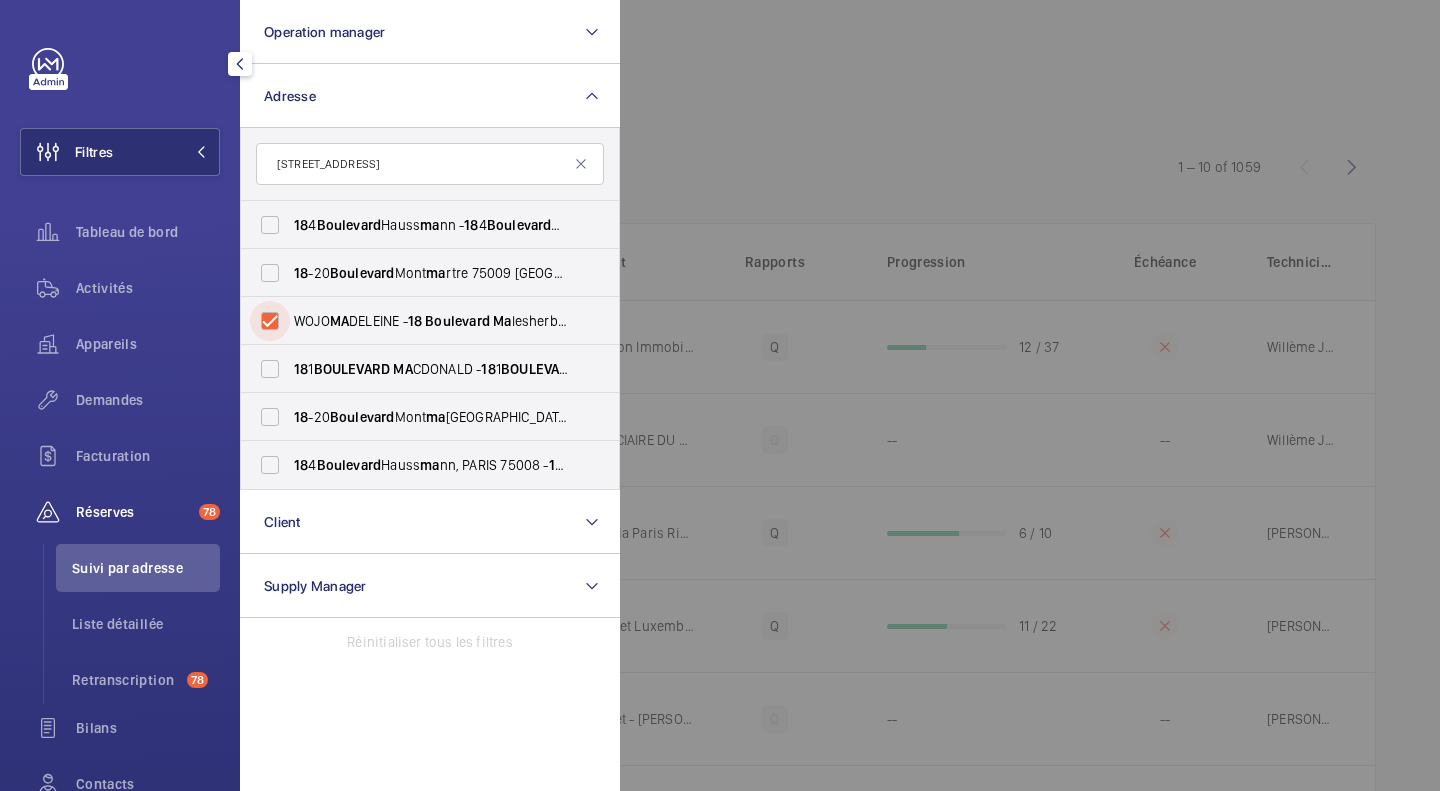 checkbox on "true" 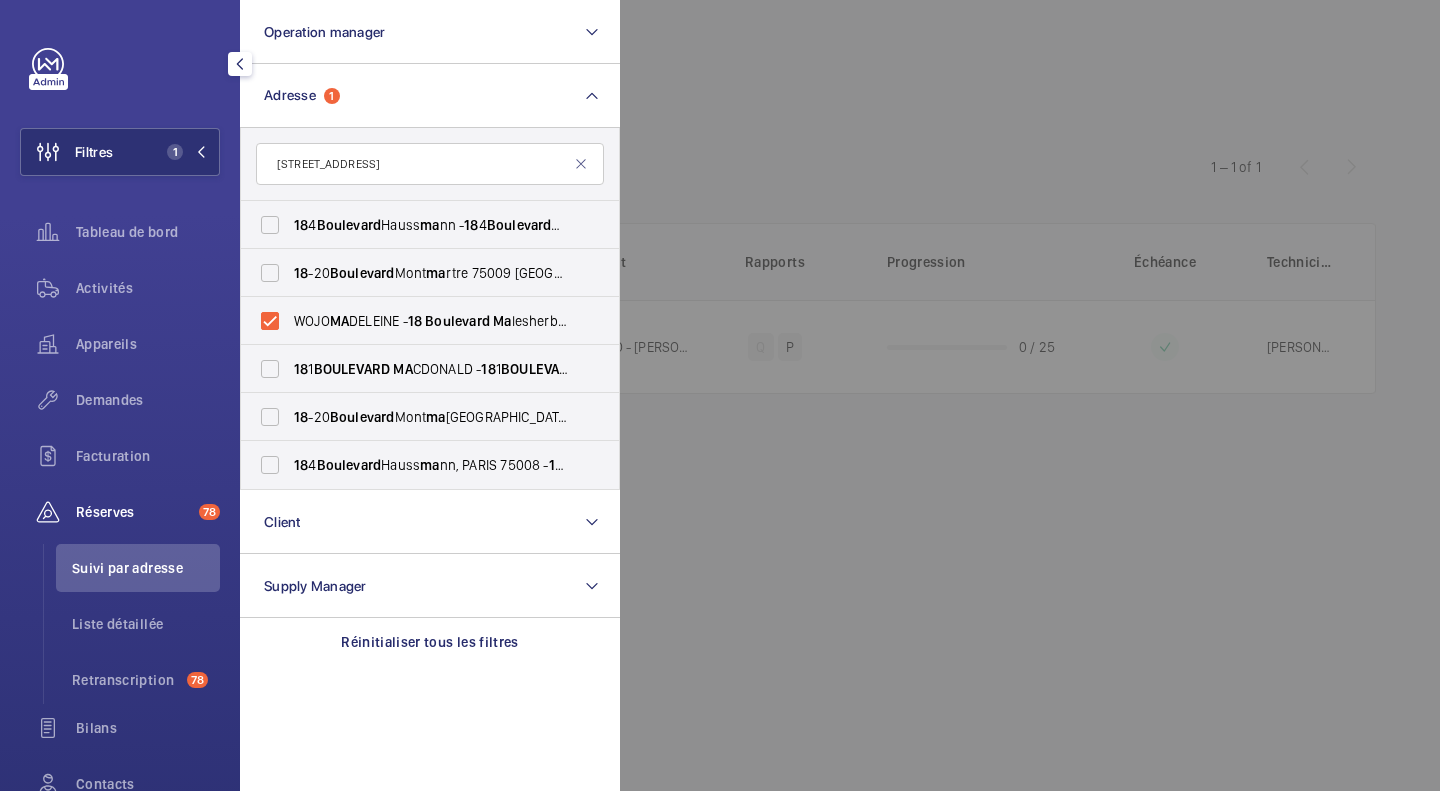 click 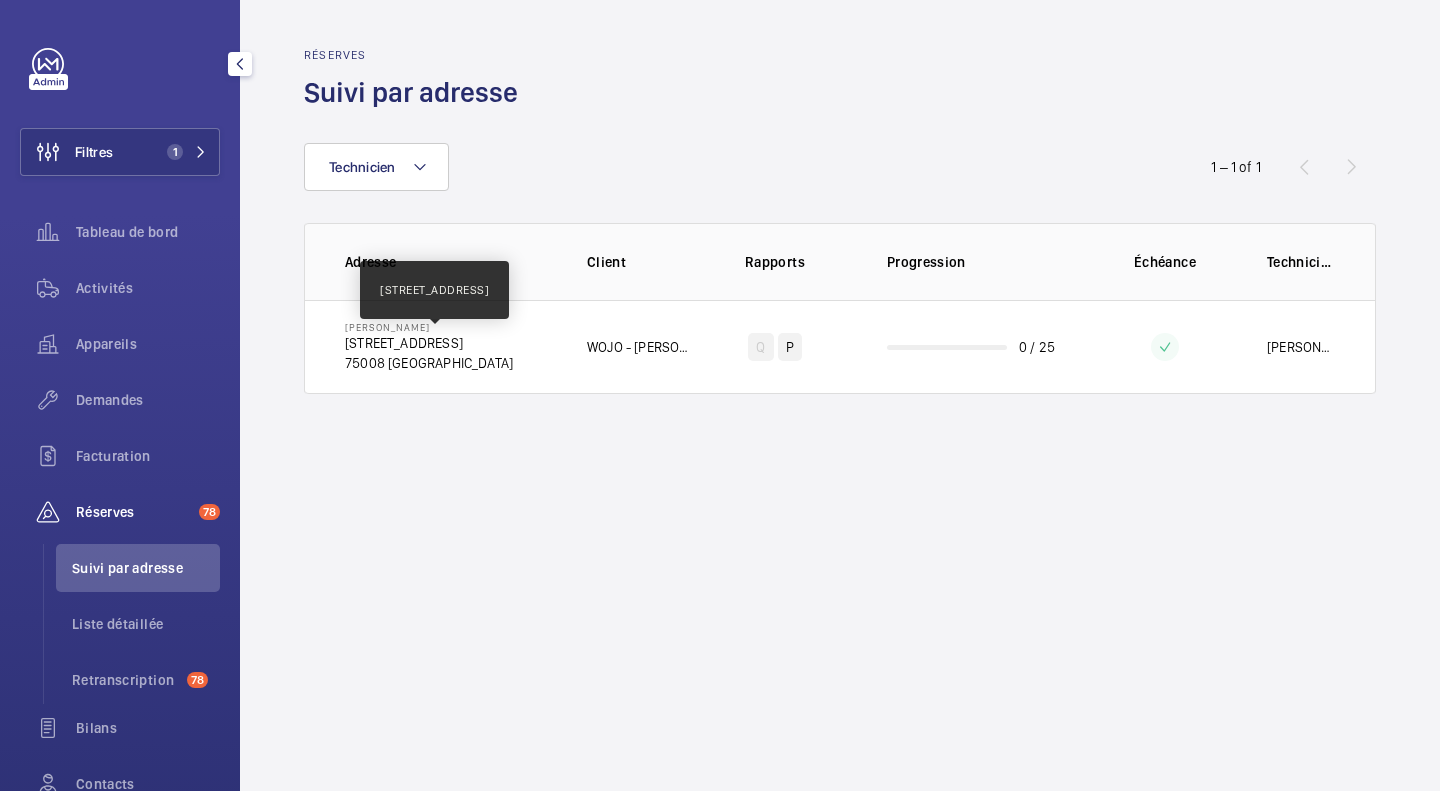 click on "[STREET_ADDRESS]" 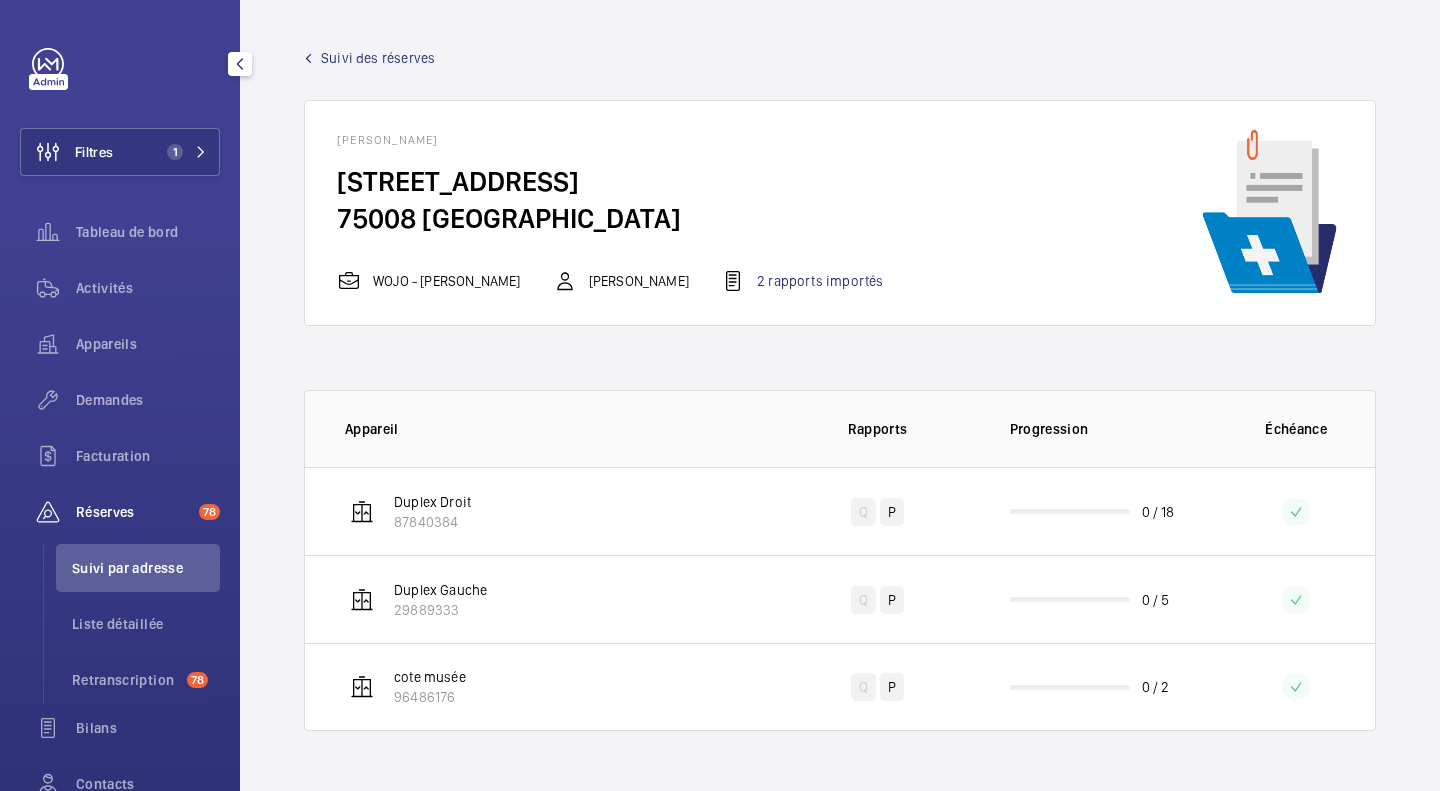 click on "Activités" 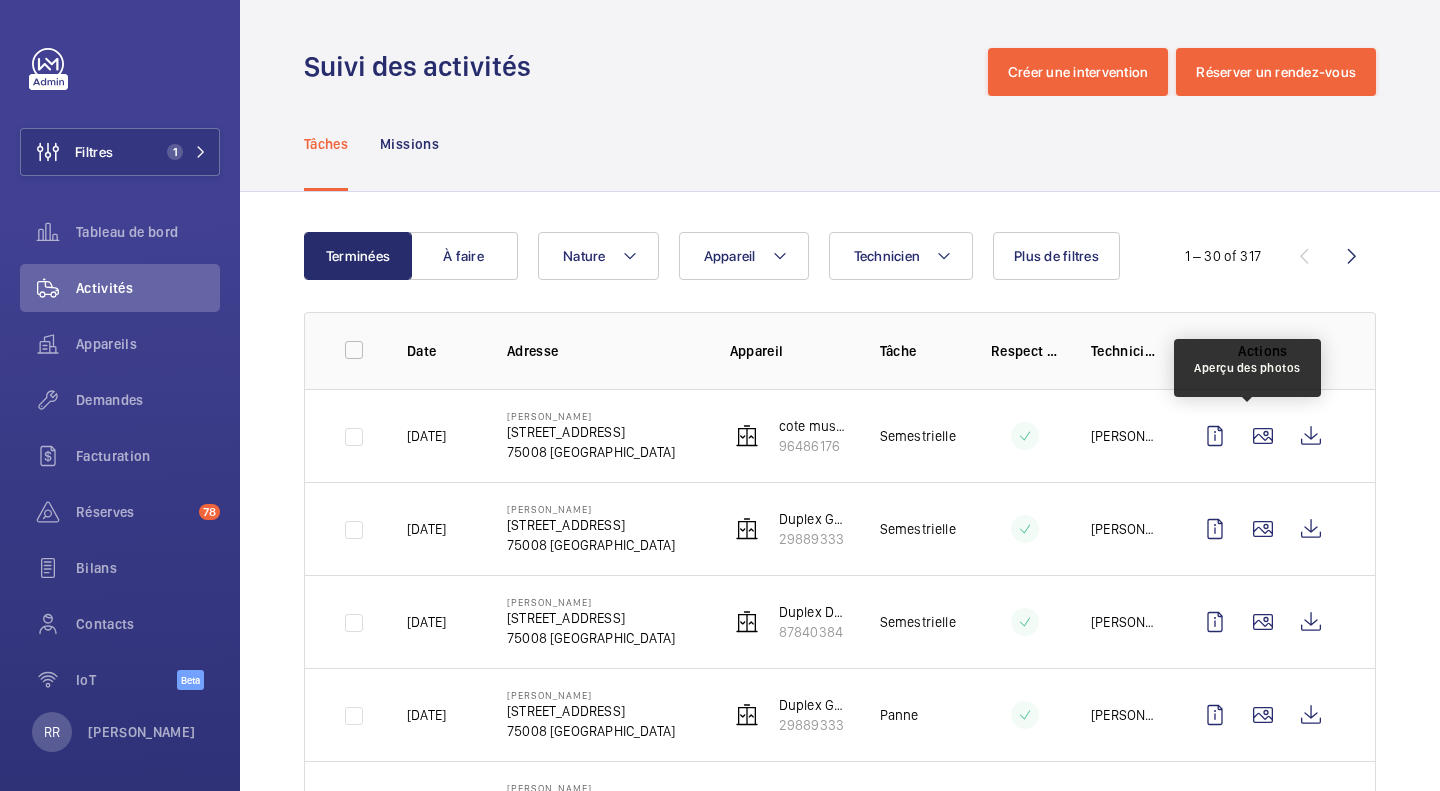 click 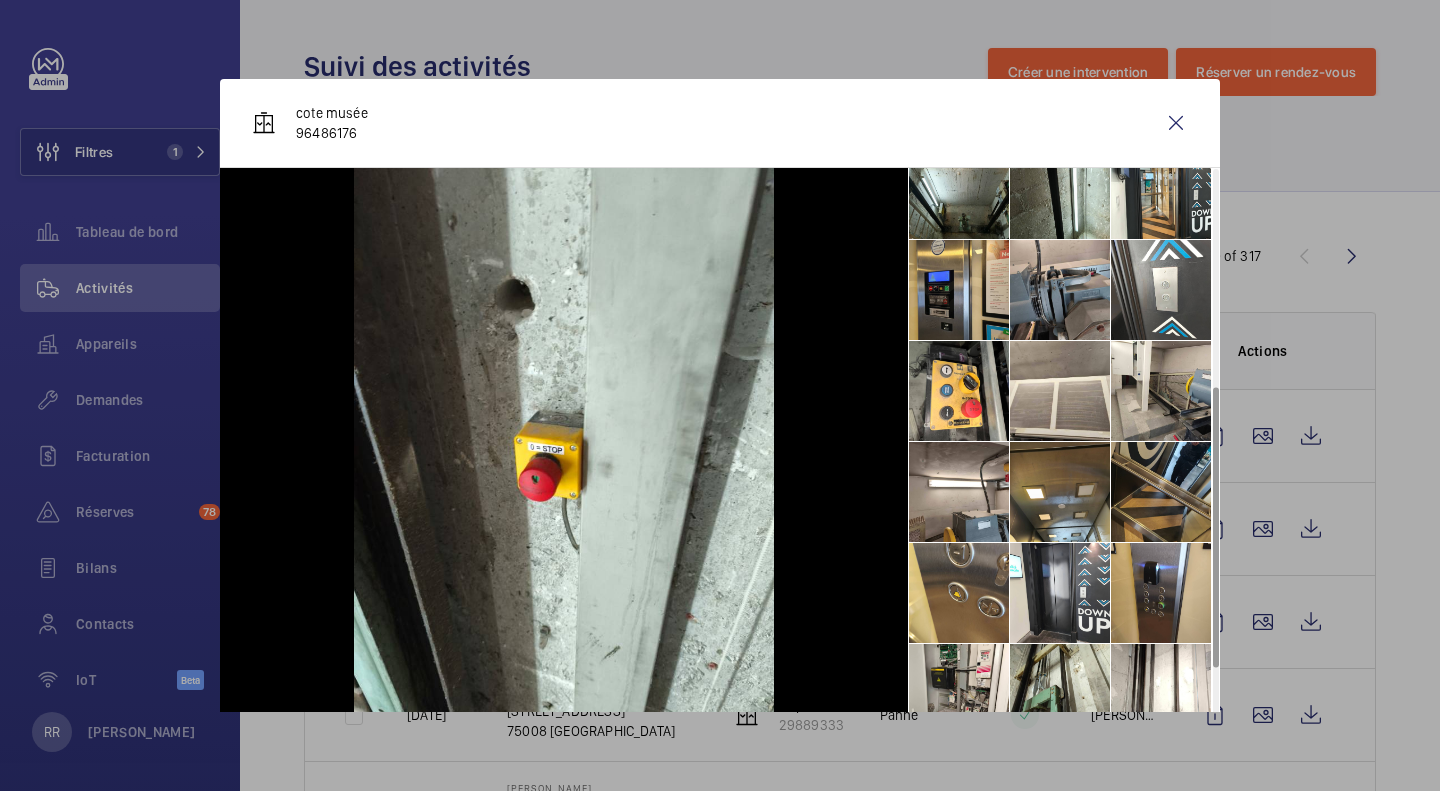 scroll, scrollTop: 435, scrollLeft: 0, axis: vertical 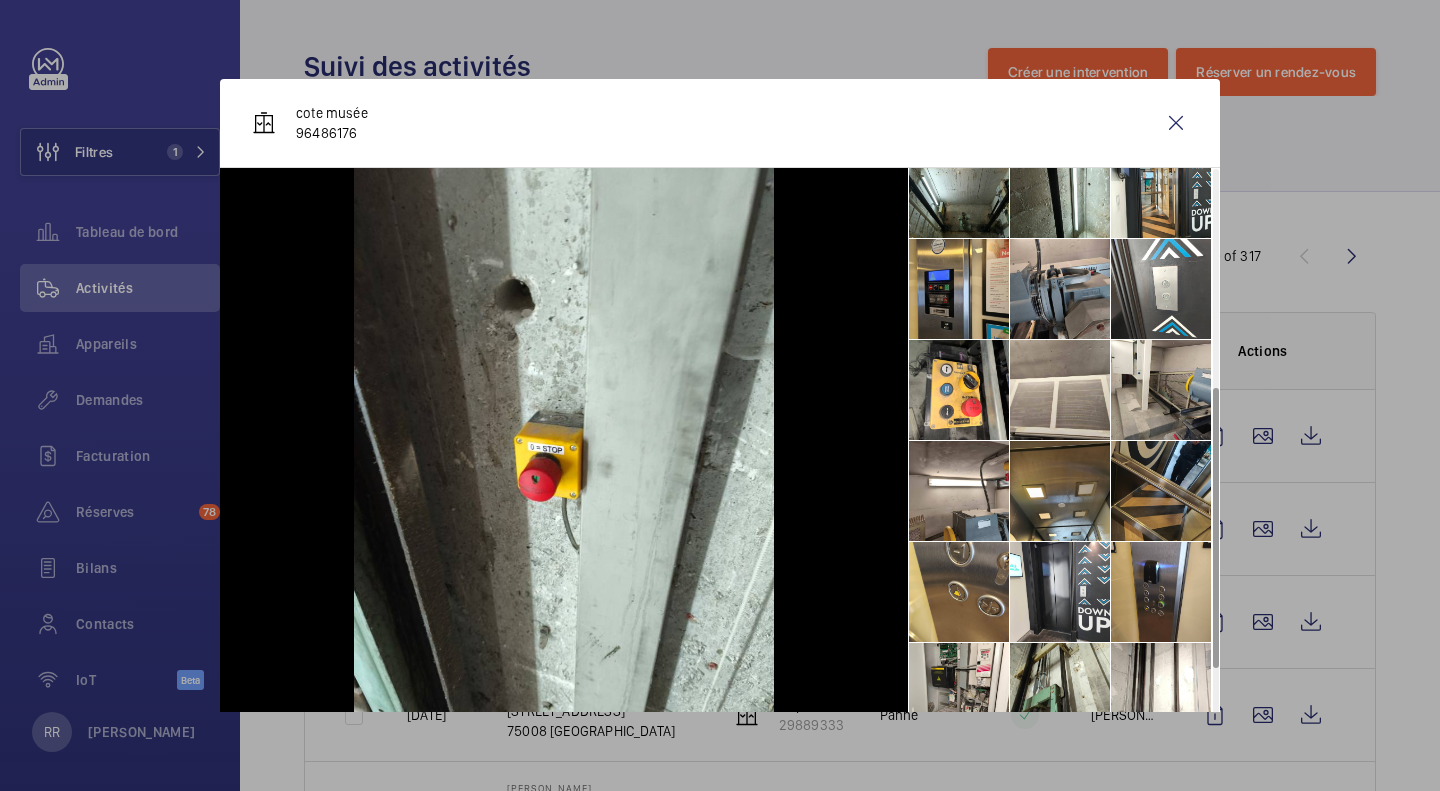click at bounding box center (1060, 491) 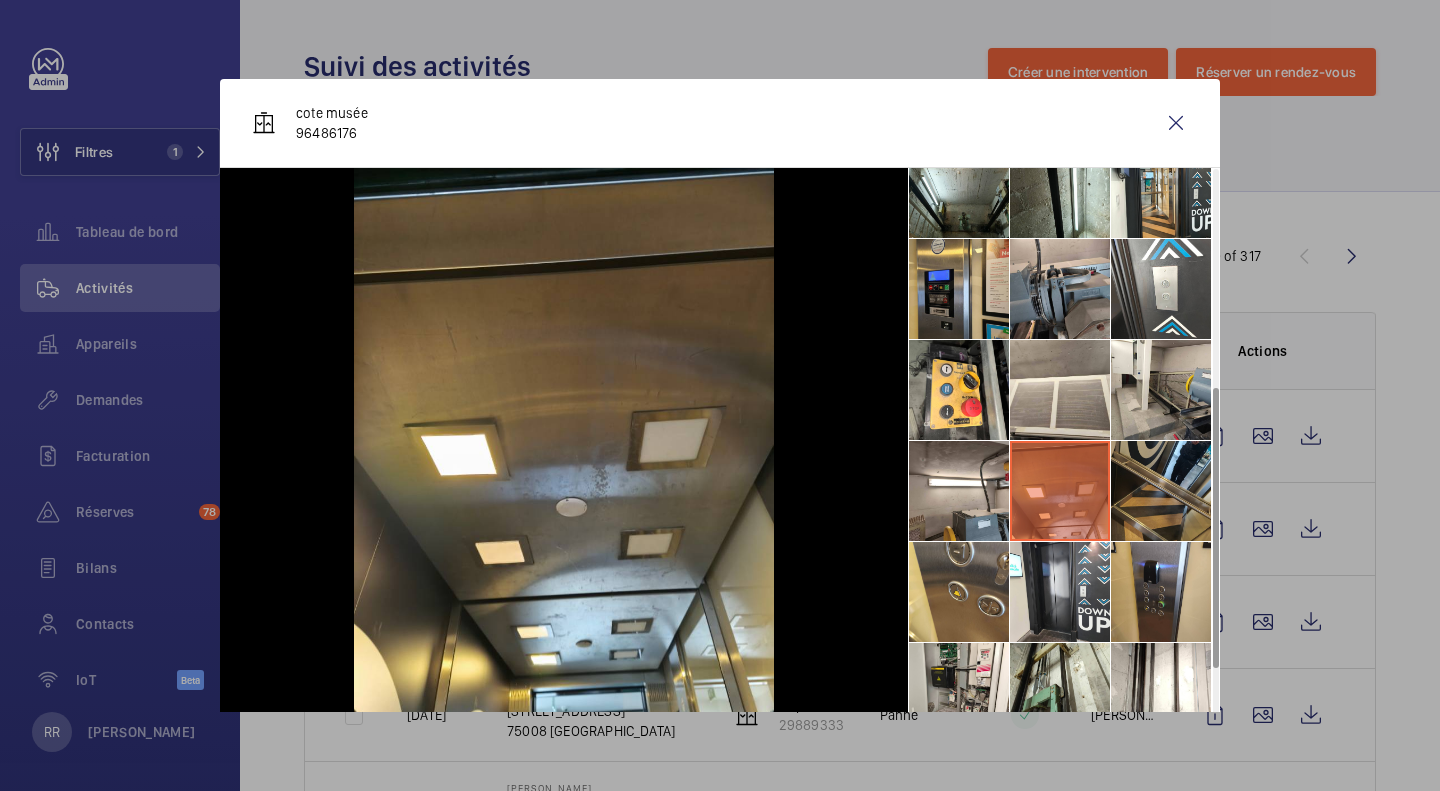 click at bounding box center (1176, 123) 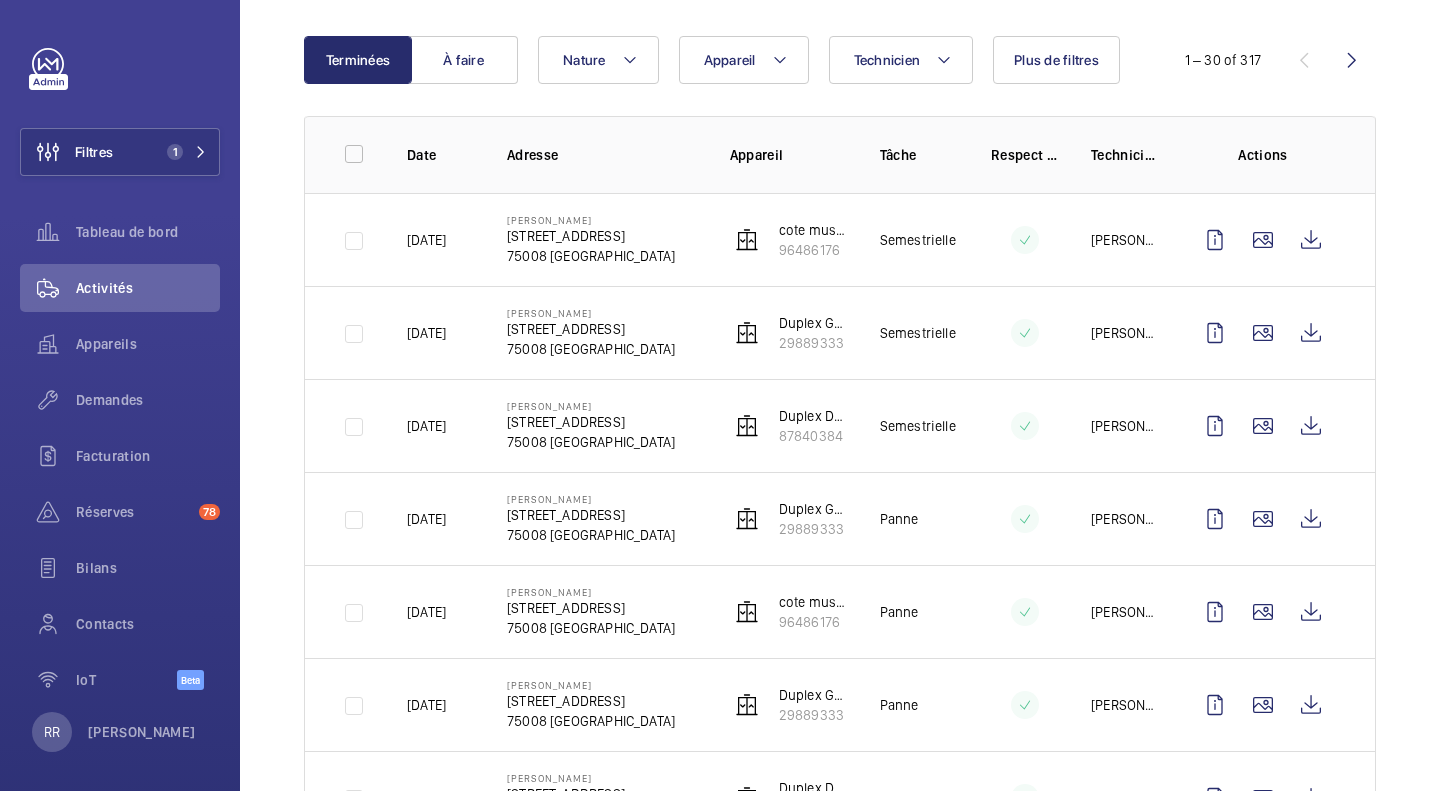 scroll, scrollTop: 197, scrollLeft: 0, axis: vertical 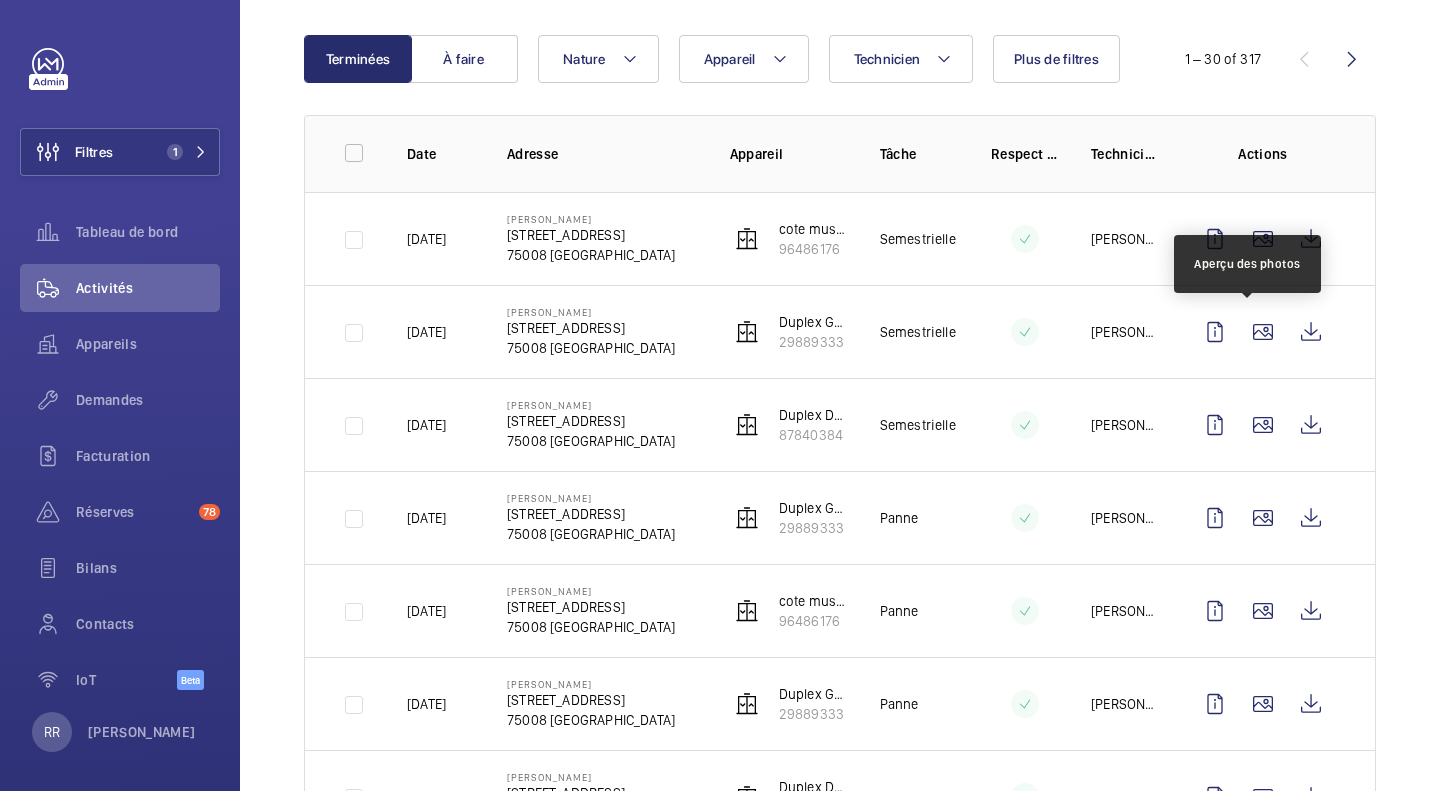 click 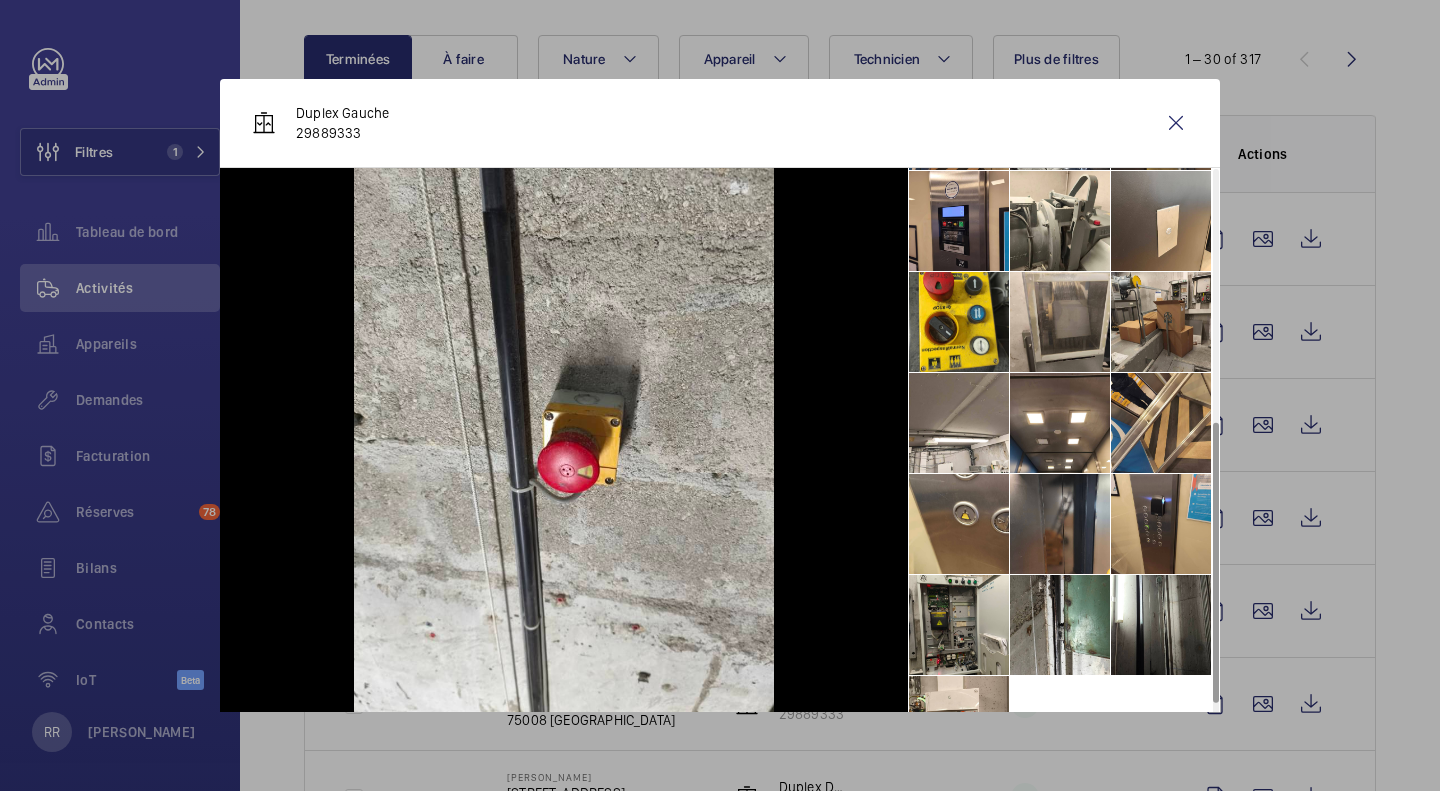 scroll, scrollTop: 504, scrollLeft: 0, axis: vertical 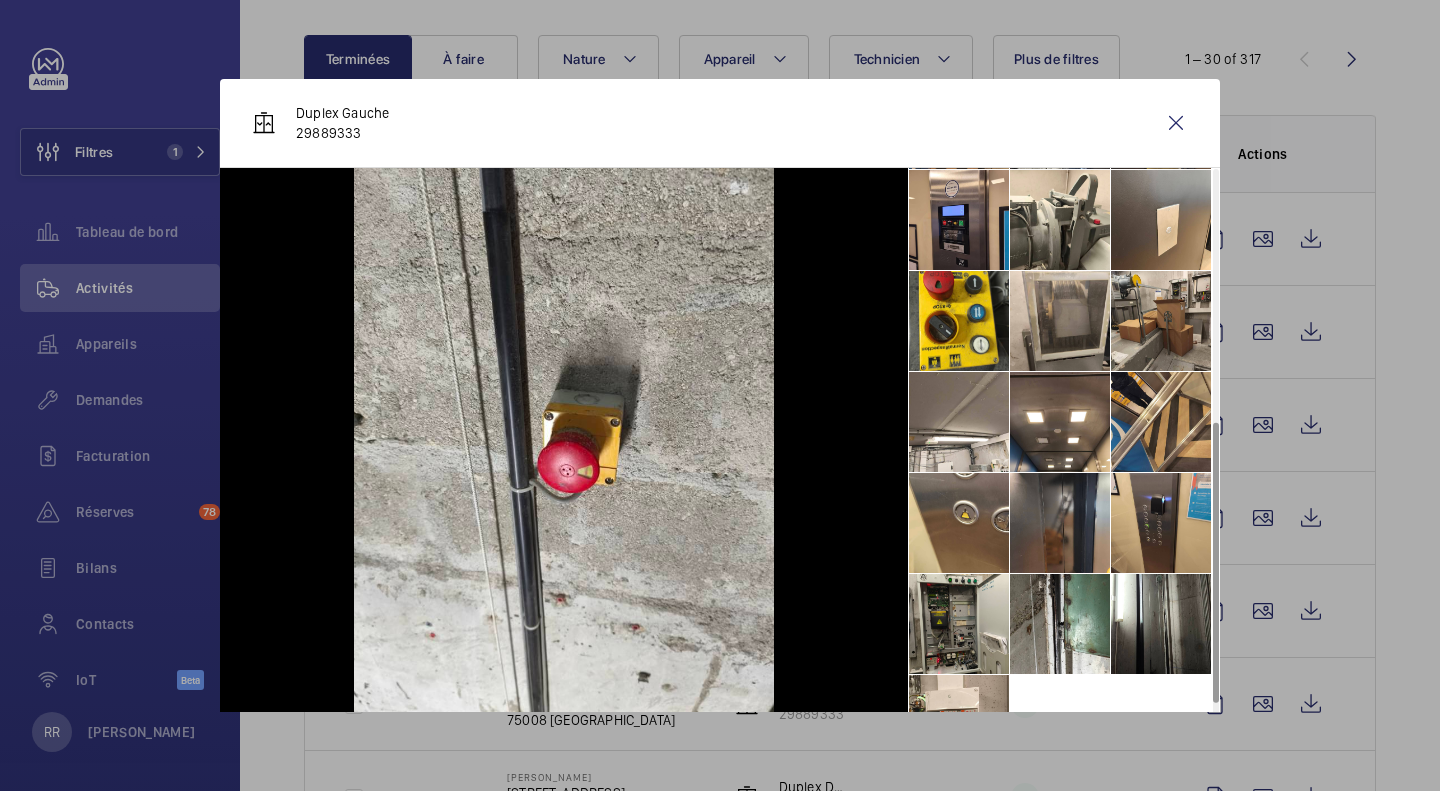 click at bounding box center [1176, 123] 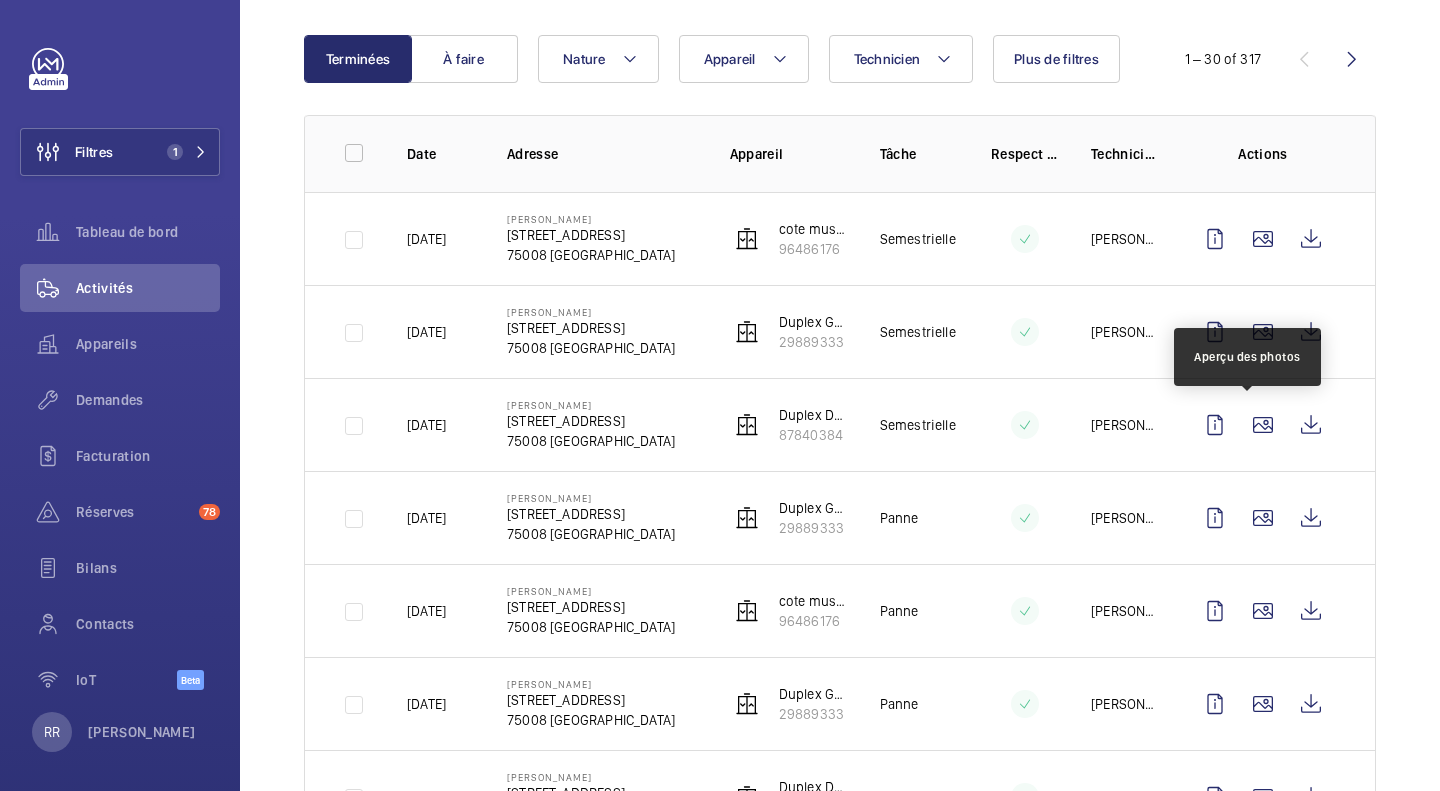 click 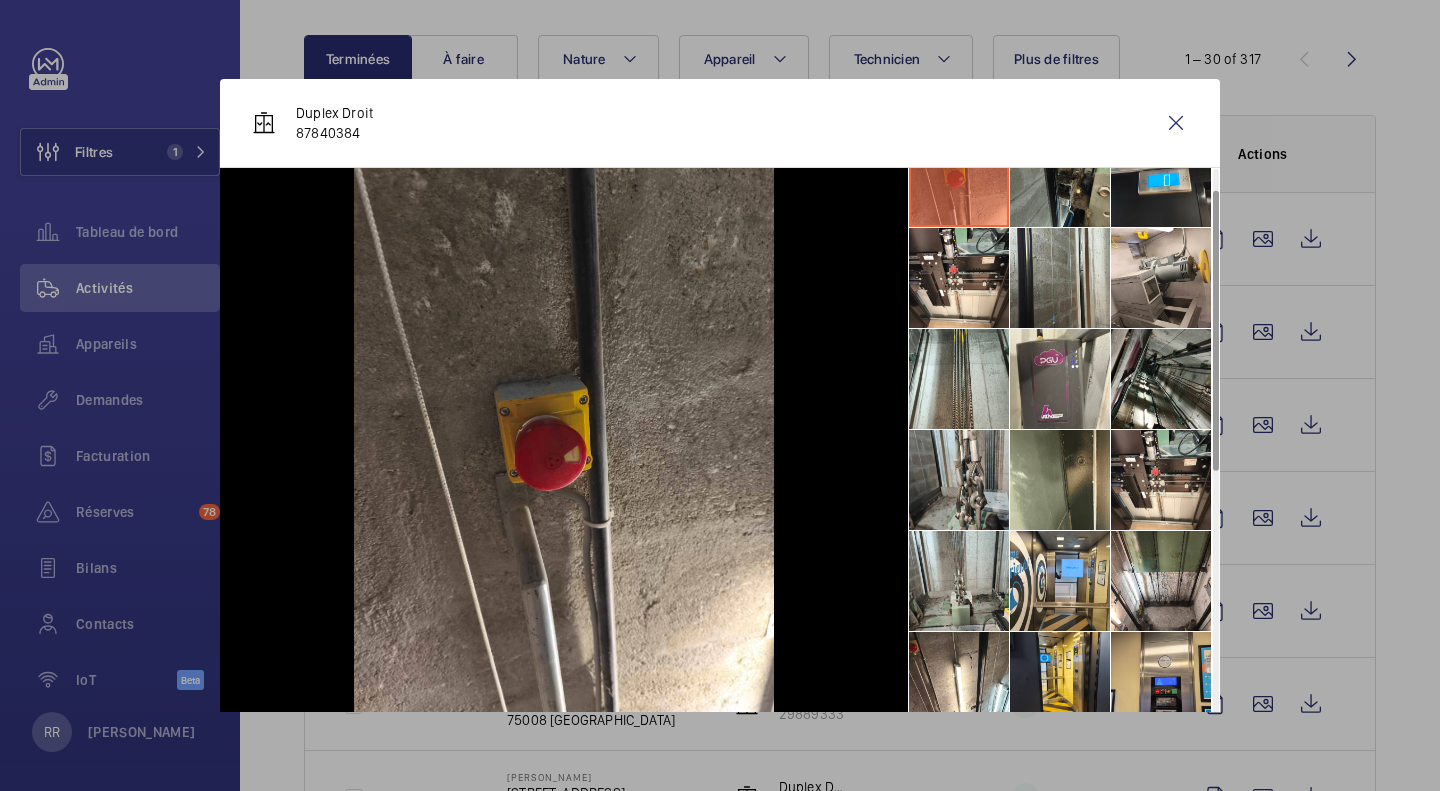 scroll, scrollTop: 43, scrollLeft: 0, axis: vertical 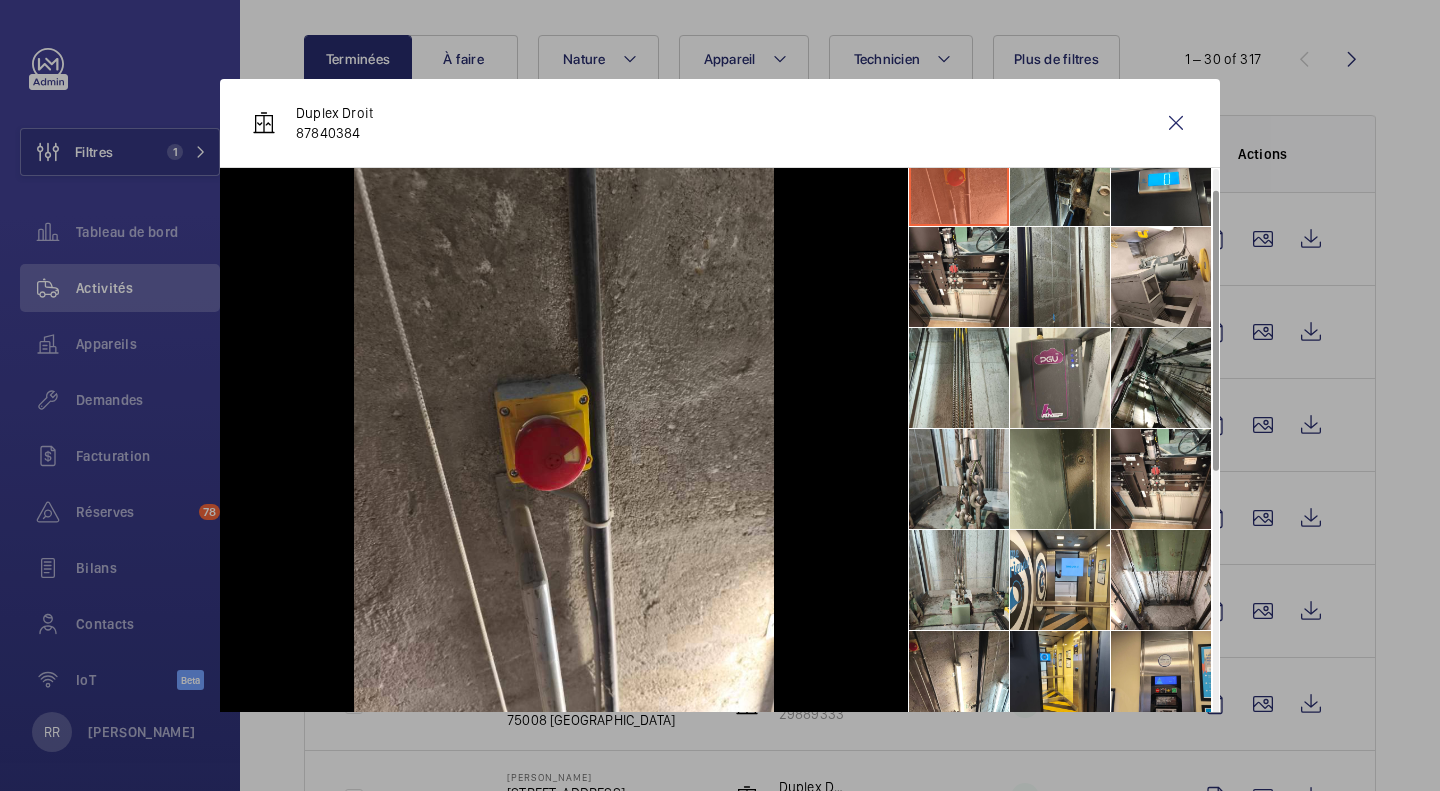 click at bounding box center [1060, 580] 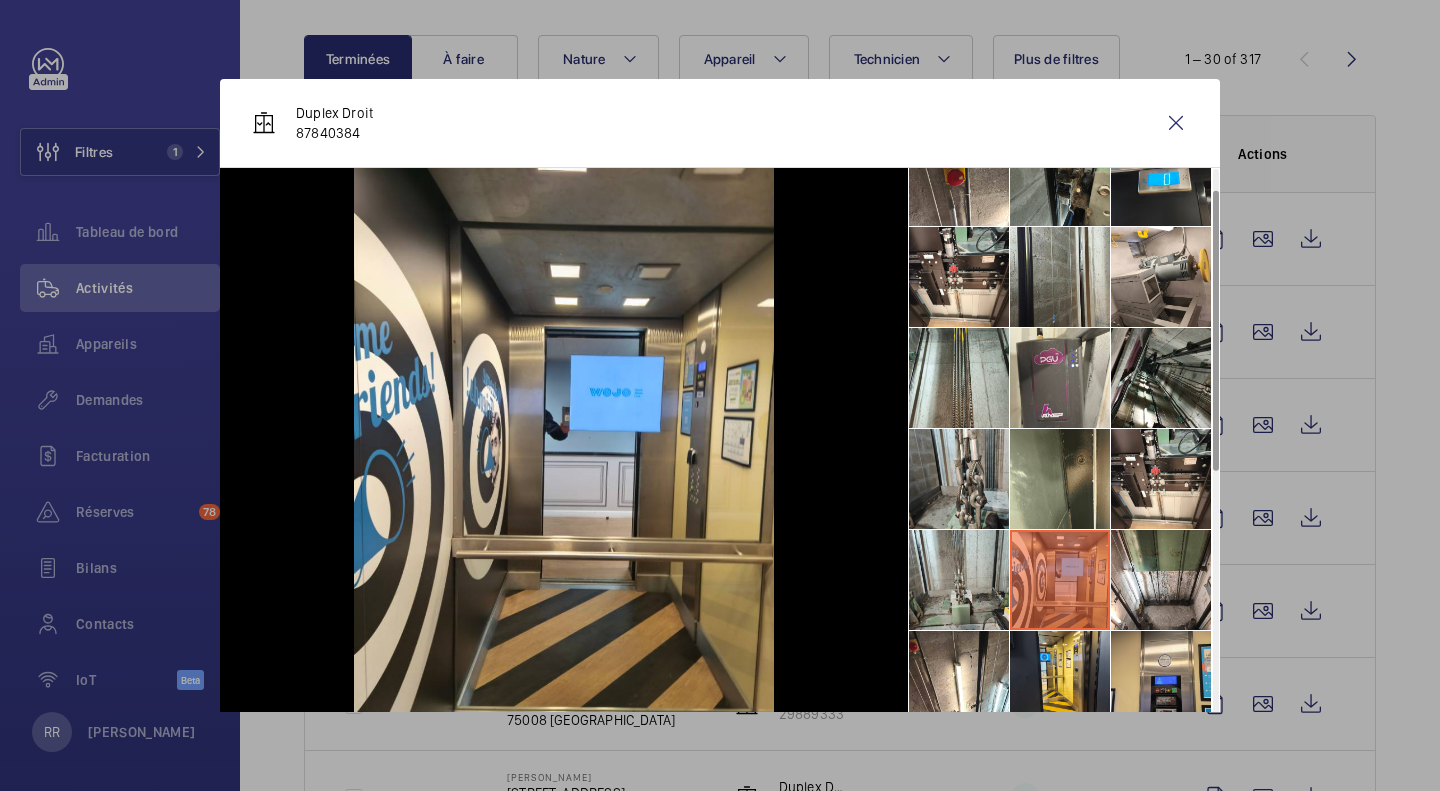 click at bounding box center (1161, 378) 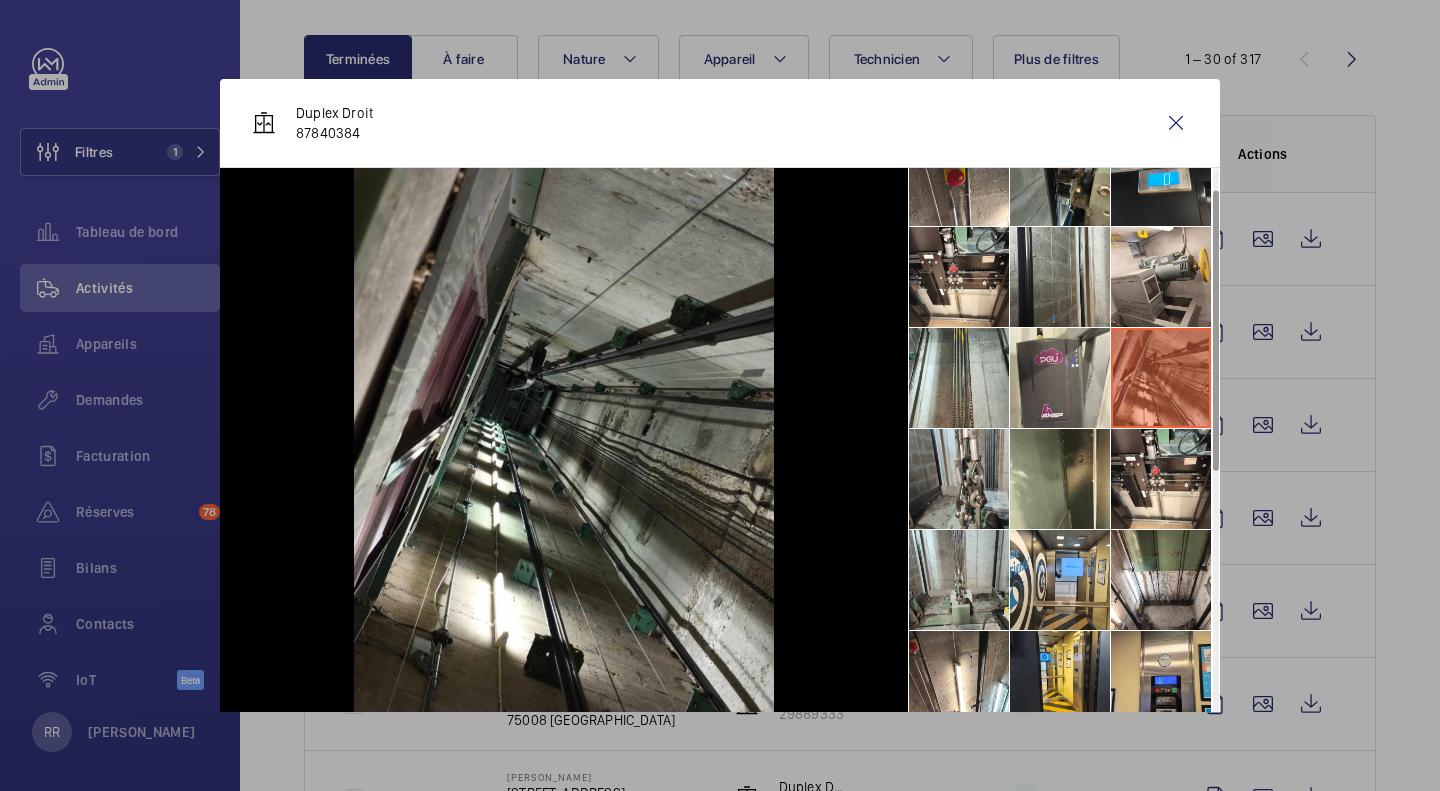 click at bounding box center [1161, 479] 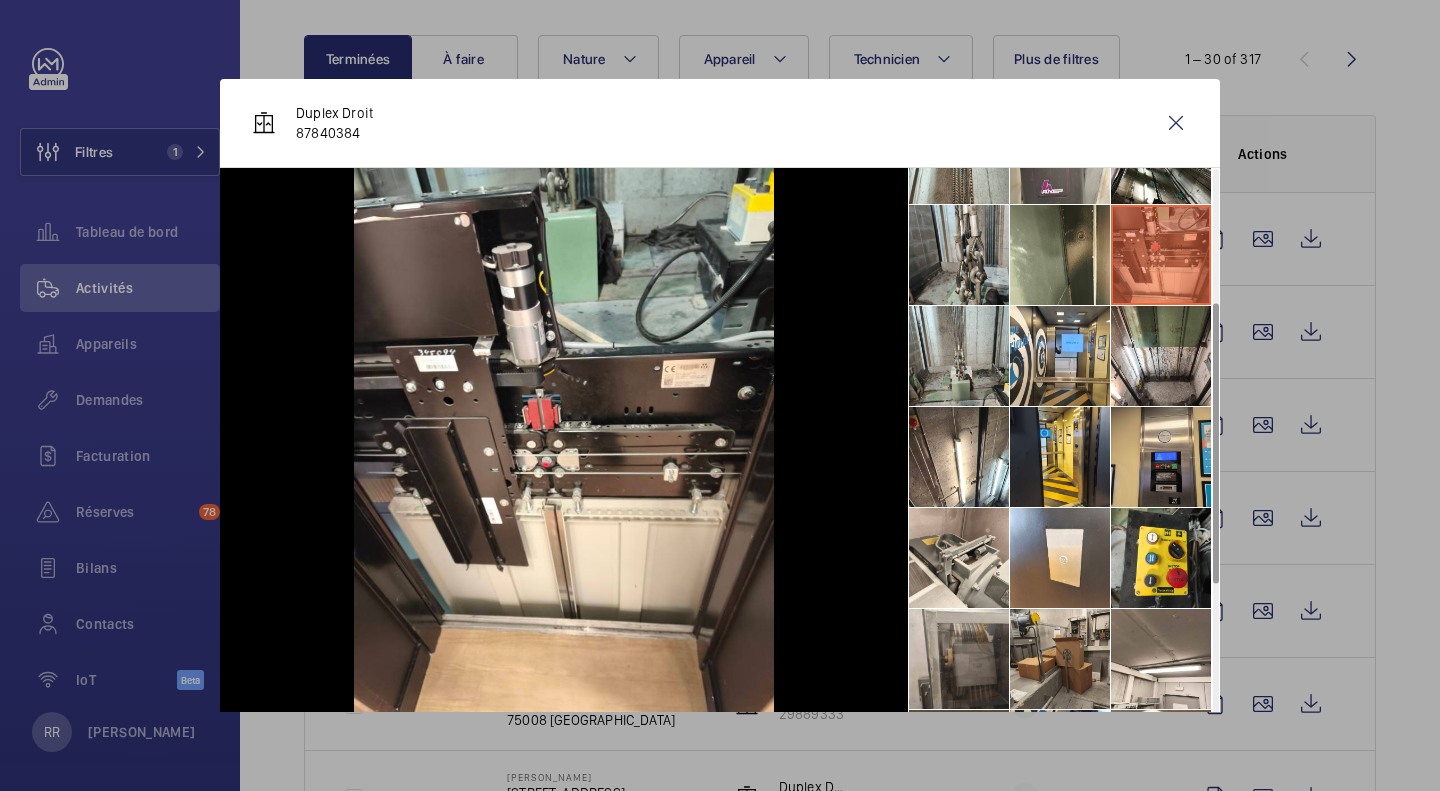 scroll, scrollTop: 552, scrollLeft: 0, axis: vertical 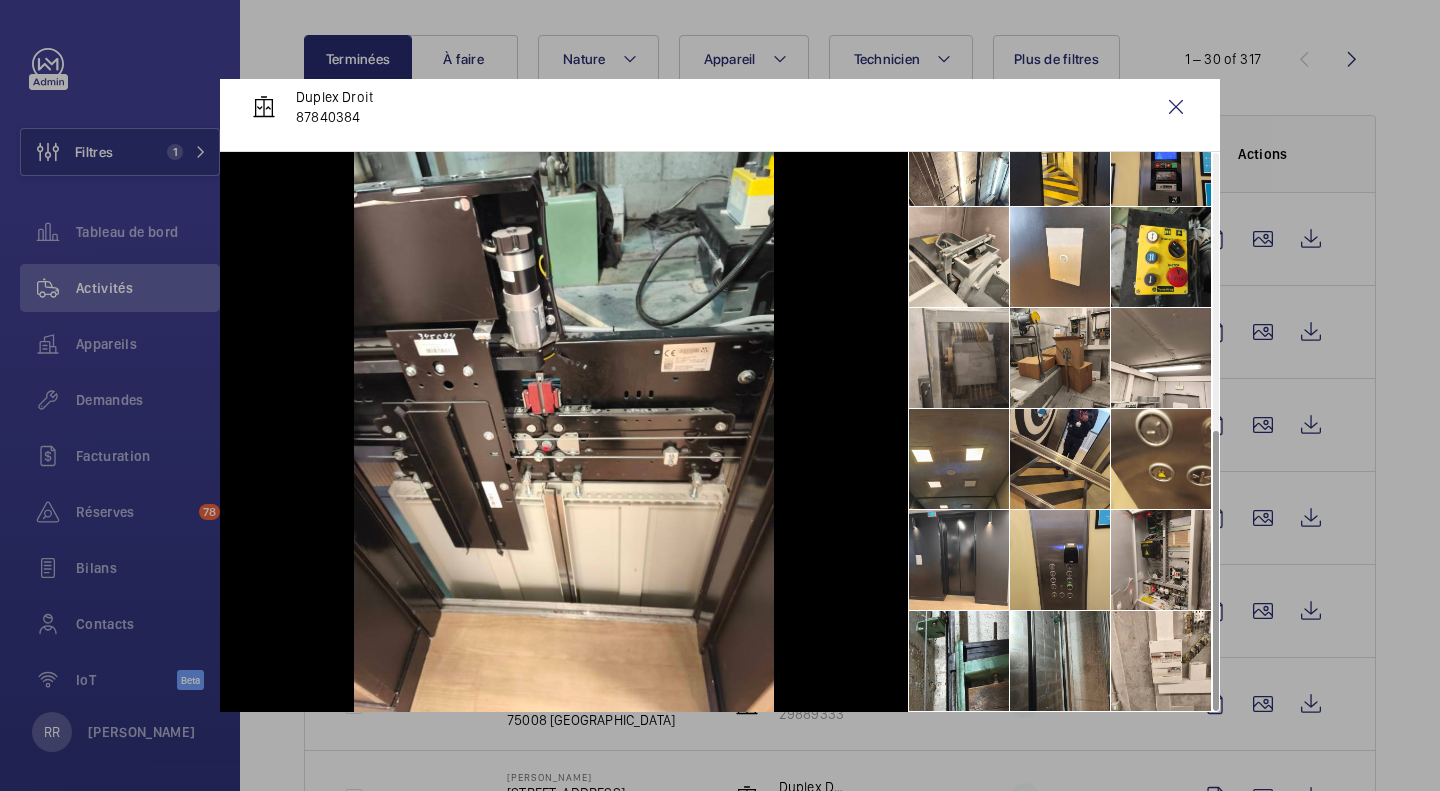 click at bounding box center (959, 661) 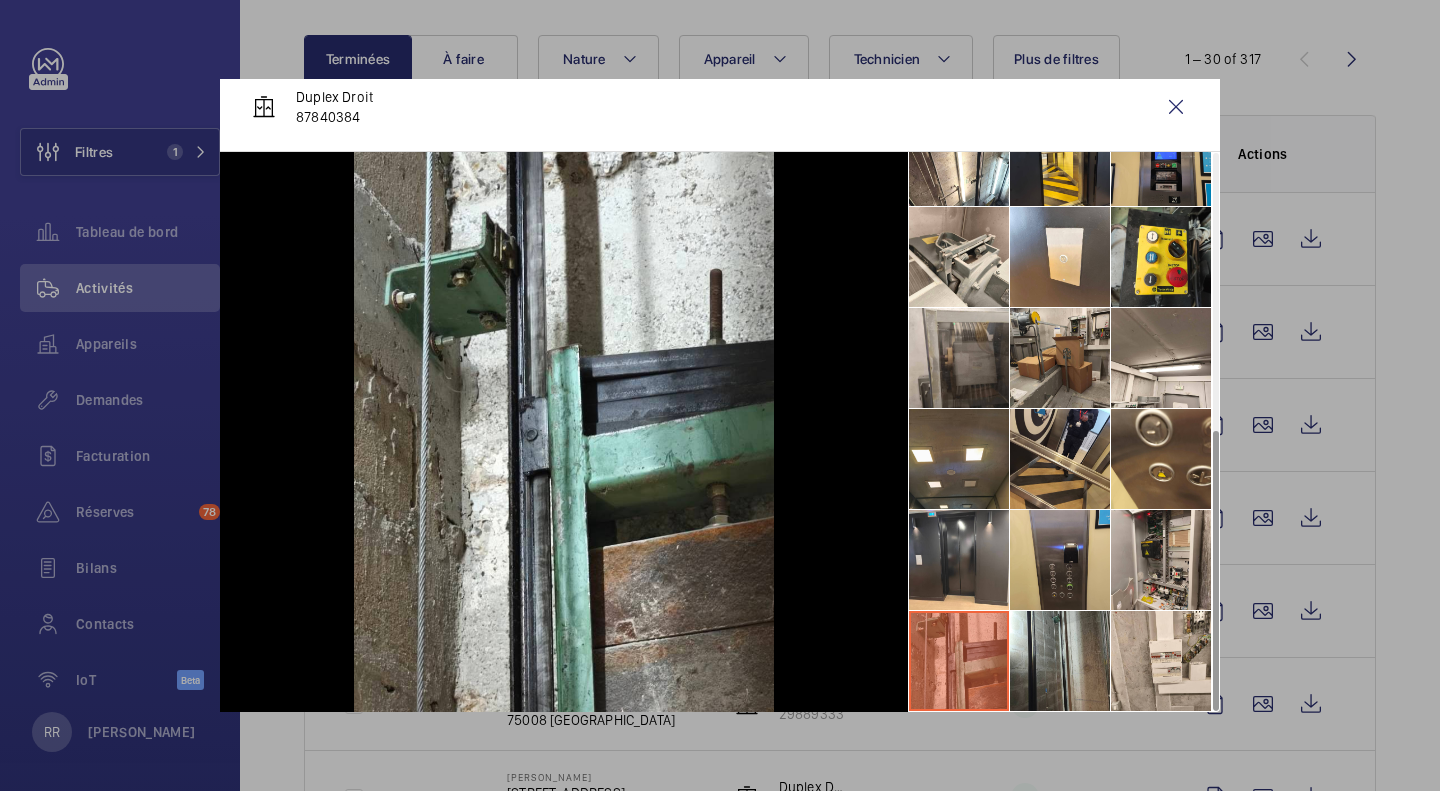 click at bounding box center (1161, 560) 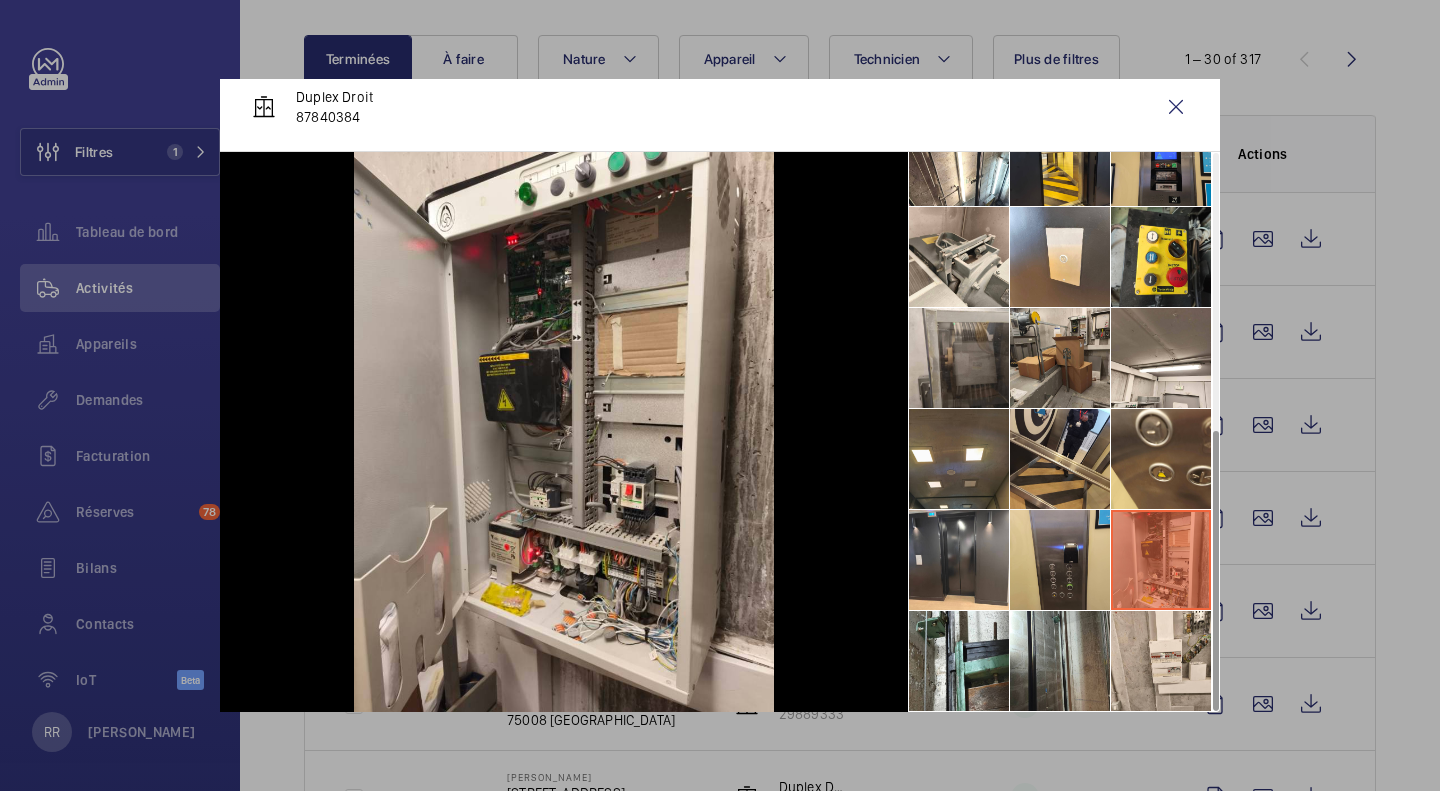 click at bounding box center [1161, 661] 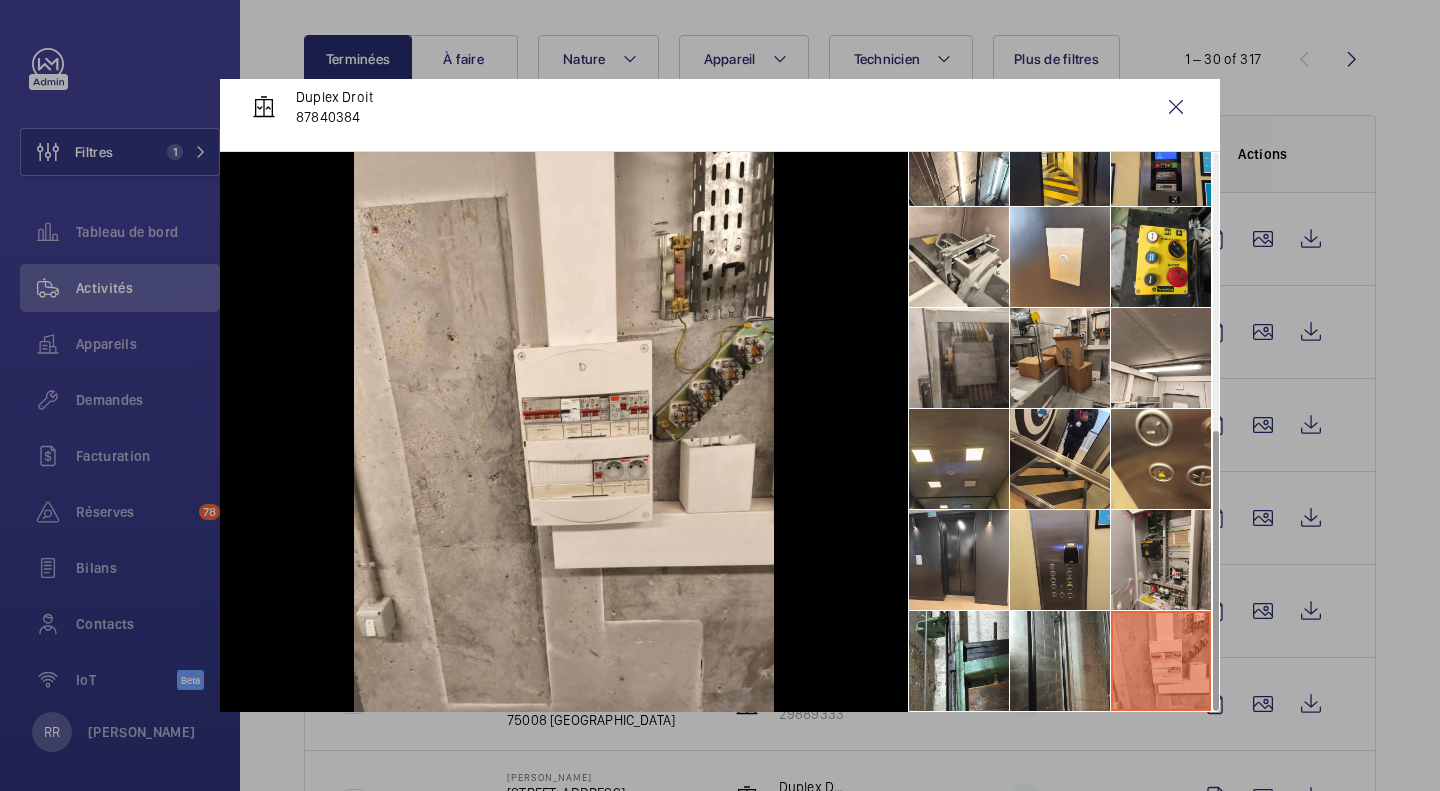 click at bounding box center [959, 661] 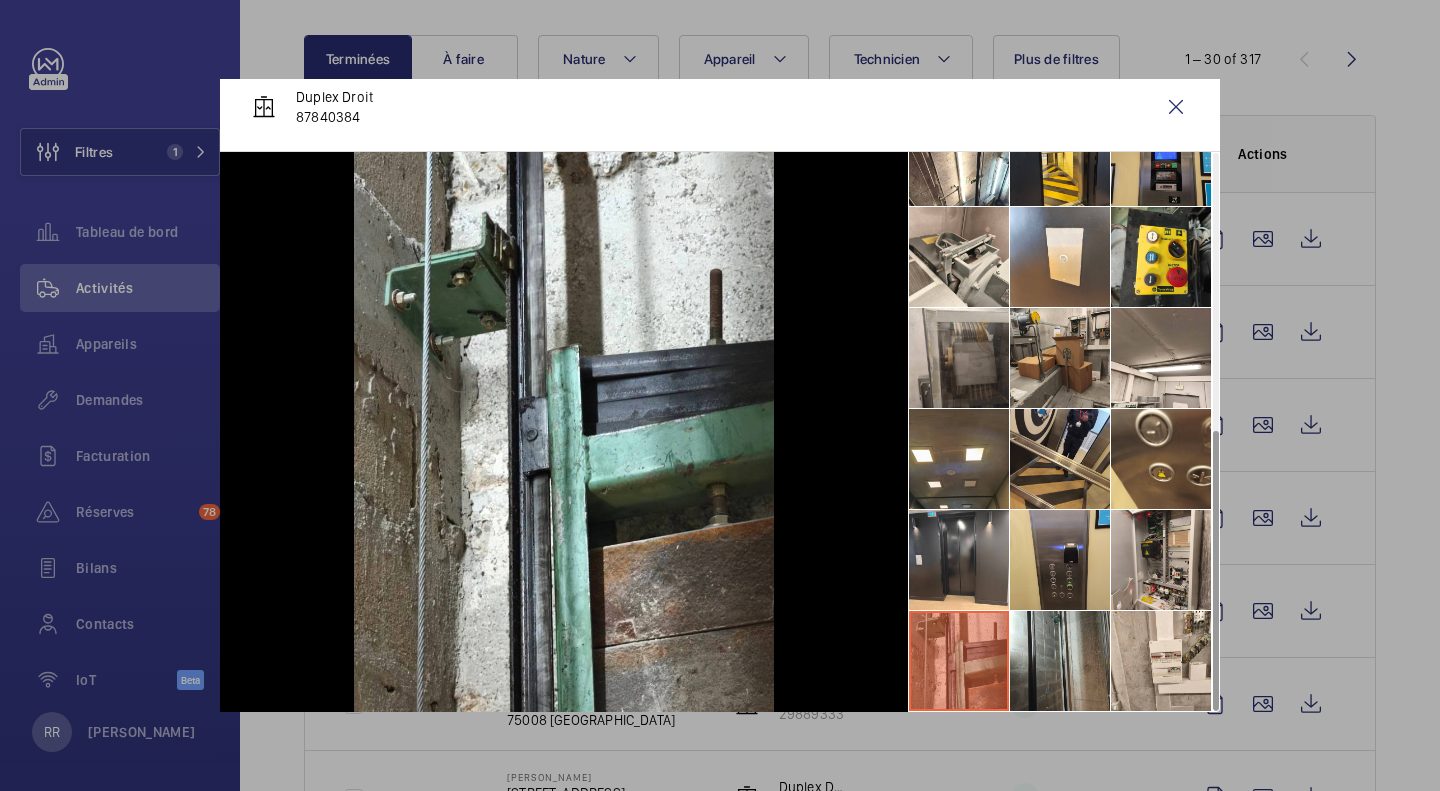 click at bounding box center (1161, 560) 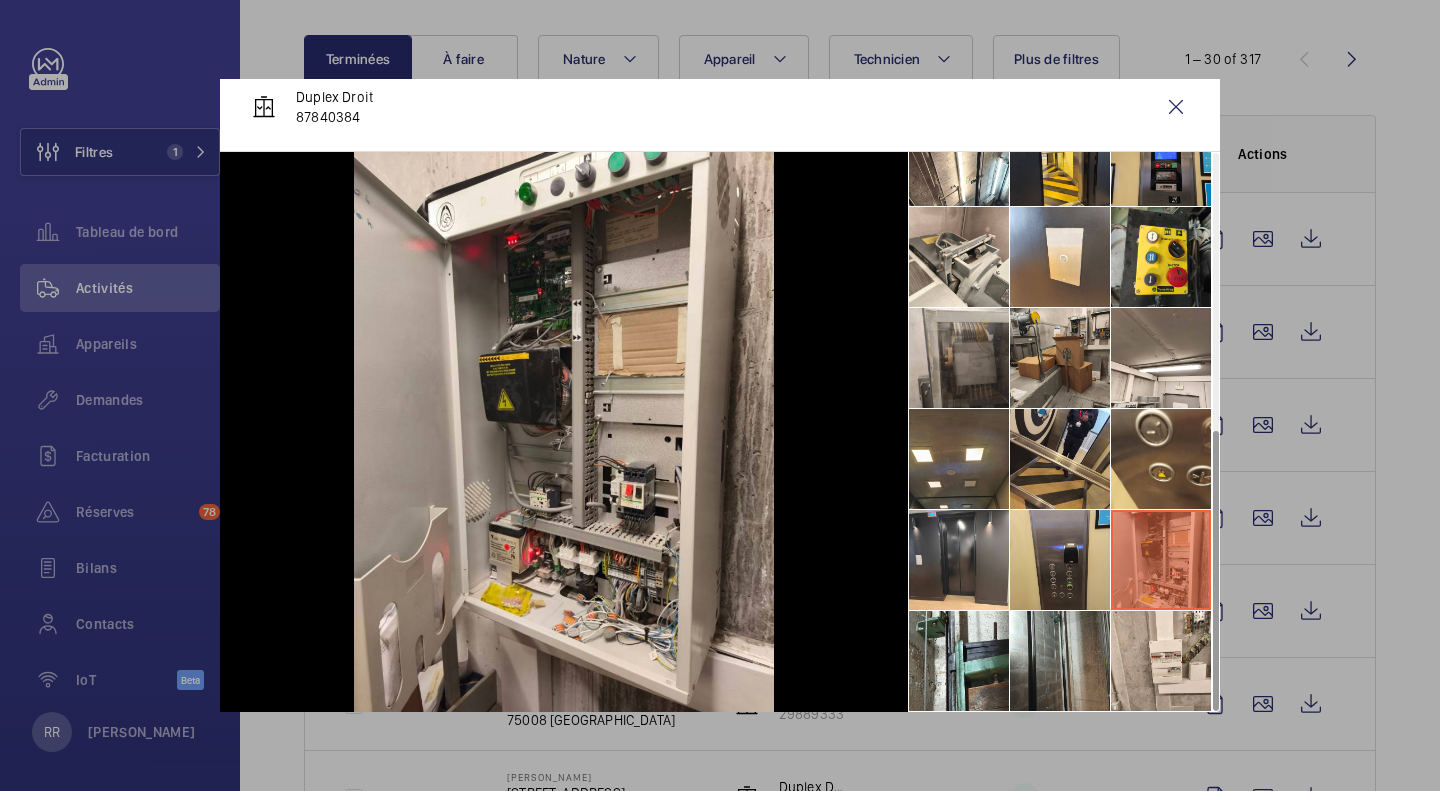 click at bounding box center [1176, 107] 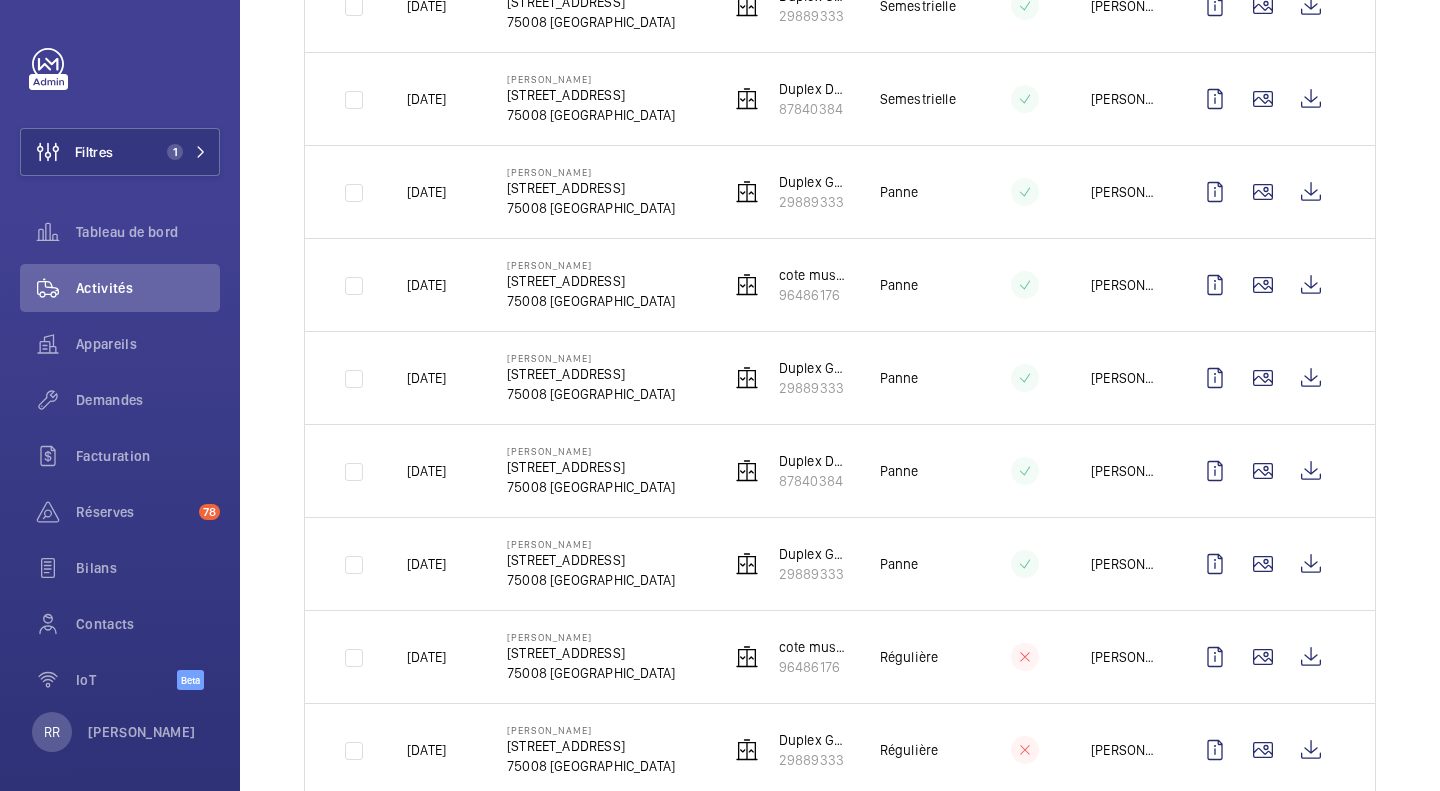 scroll, scrollTop: 522, scrollLeft: 0, axis: vertical 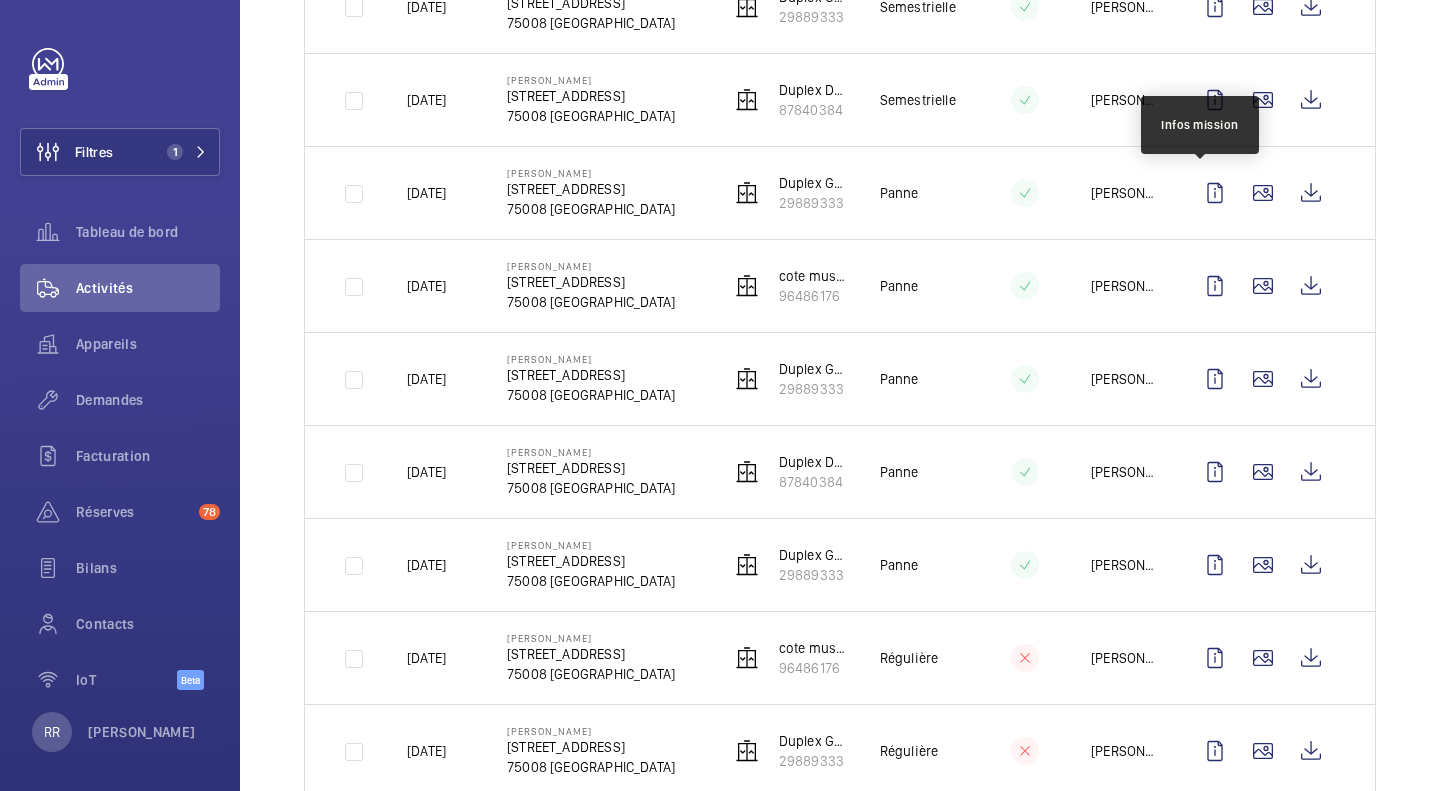 click 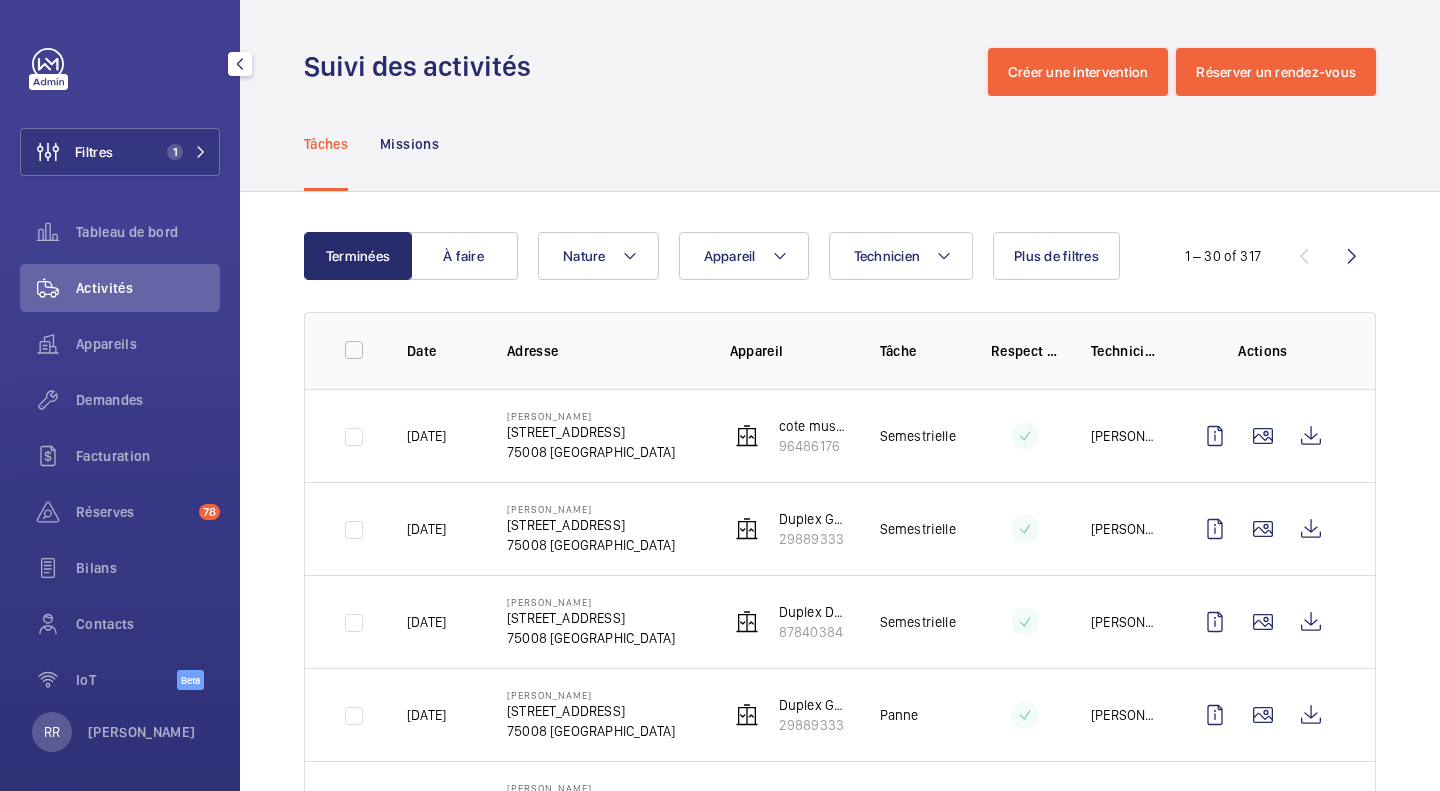 click on "Appareils" 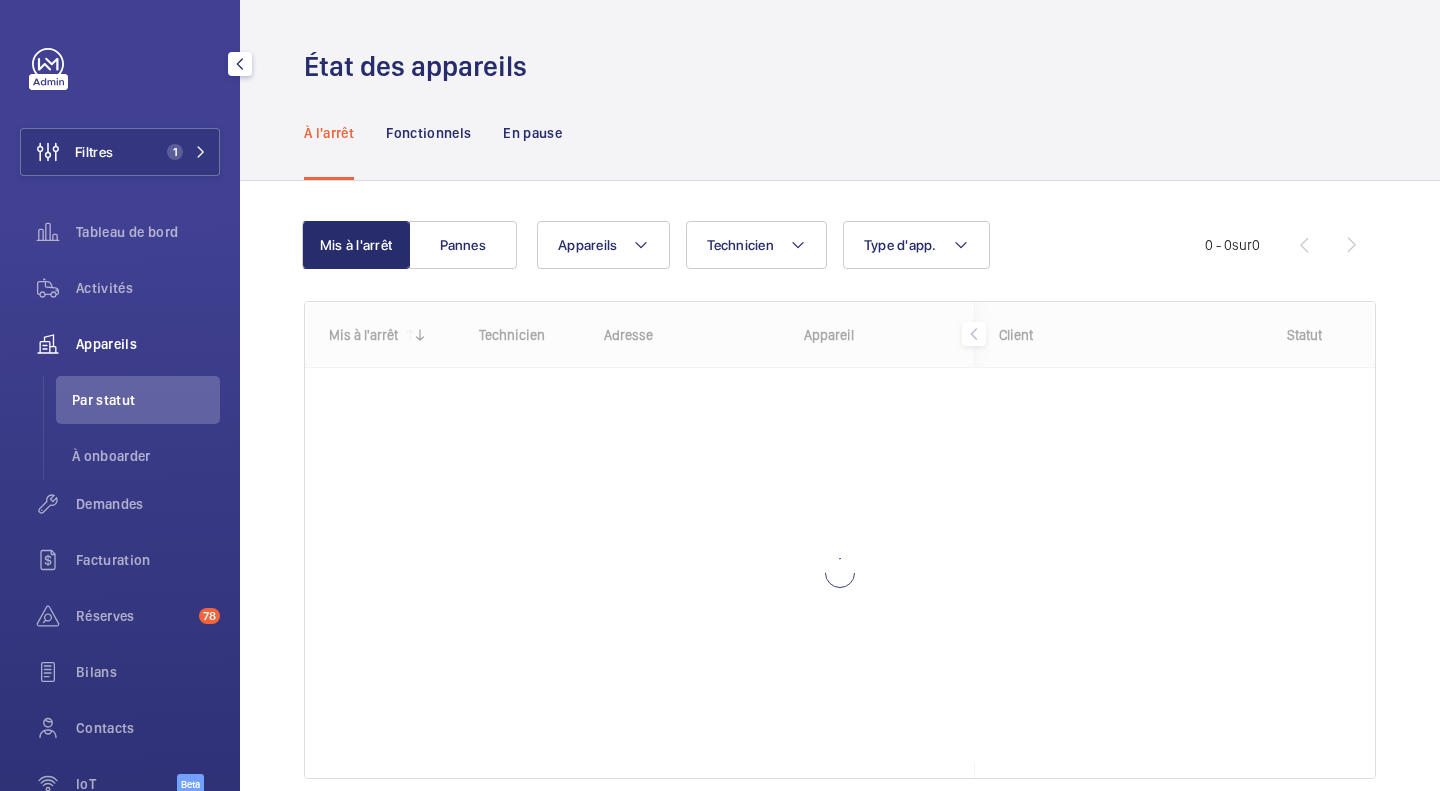 click on "Activités" 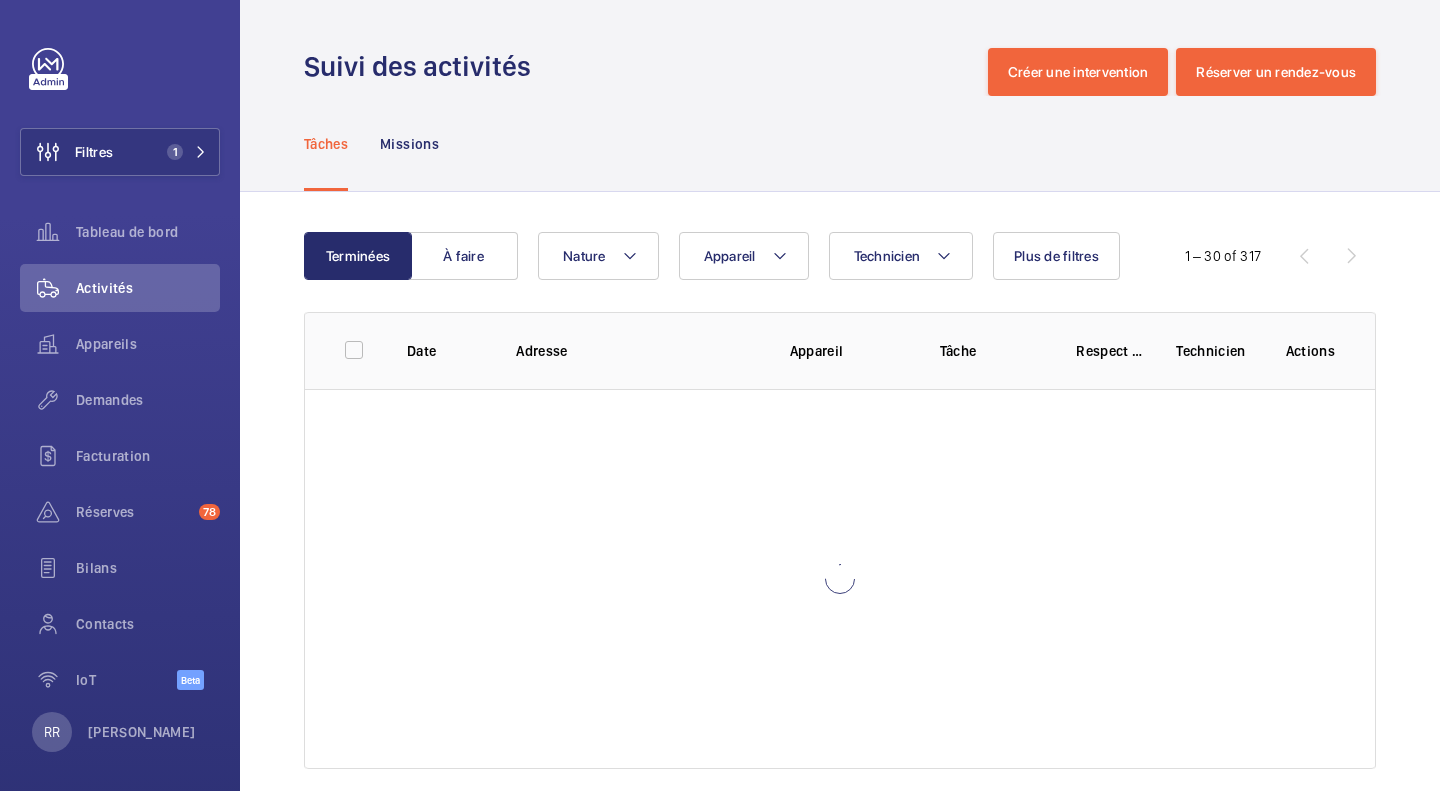 scroll, scrollTop: 26, scrollLeft: 0, axis: vertical 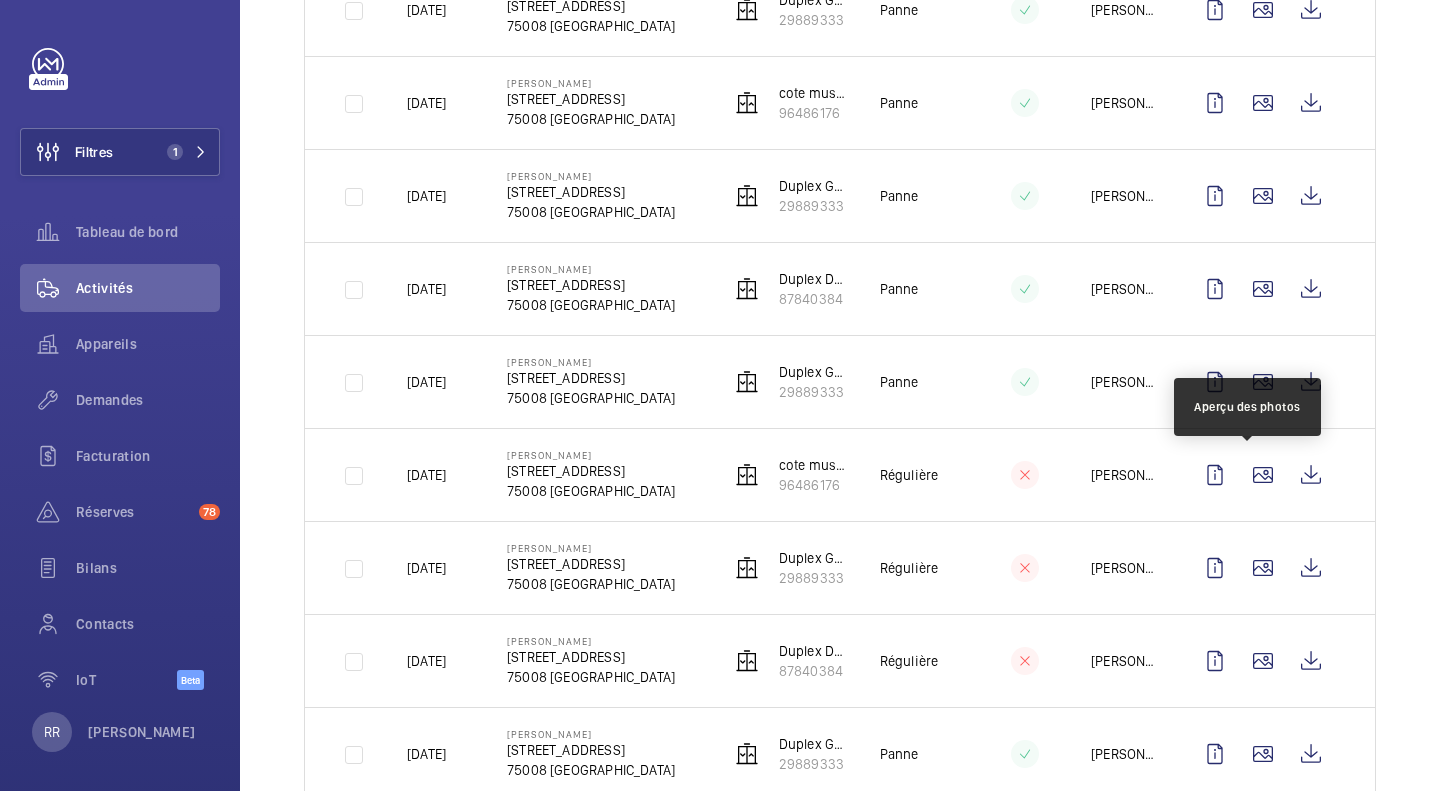 click 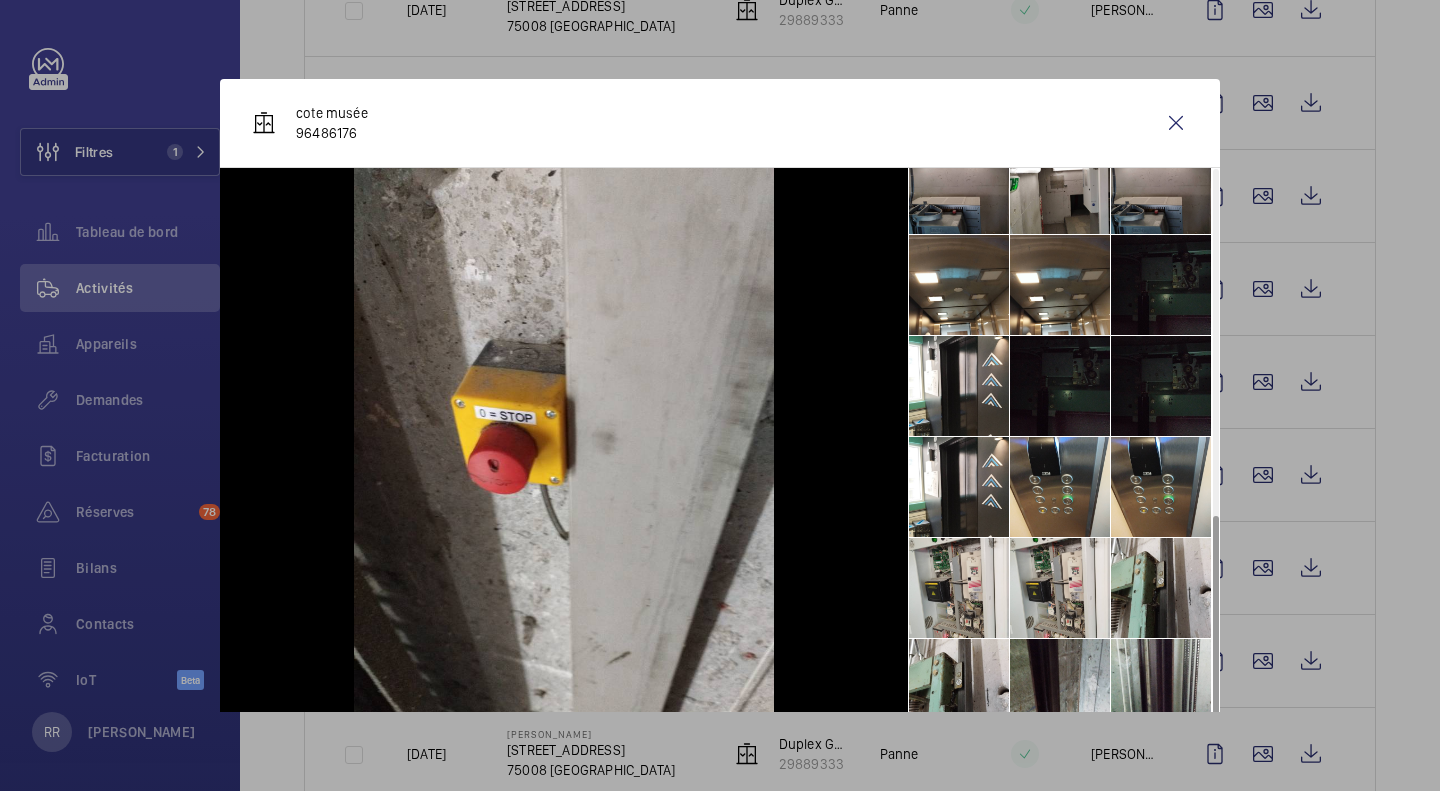 scroll, scrollTop: 956, scrollLeft: 0, axis: vertical 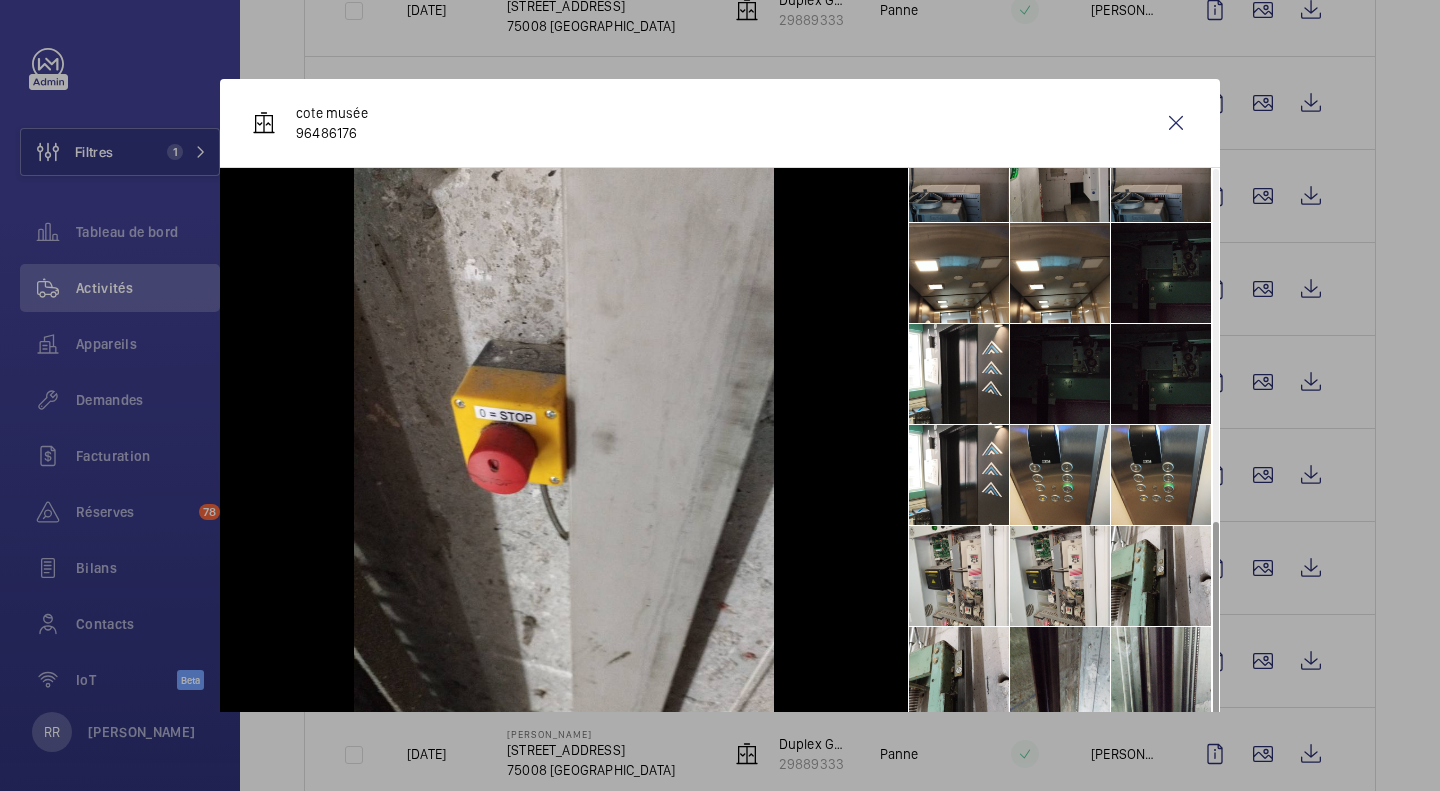 click at bounding box center (1060, 374) 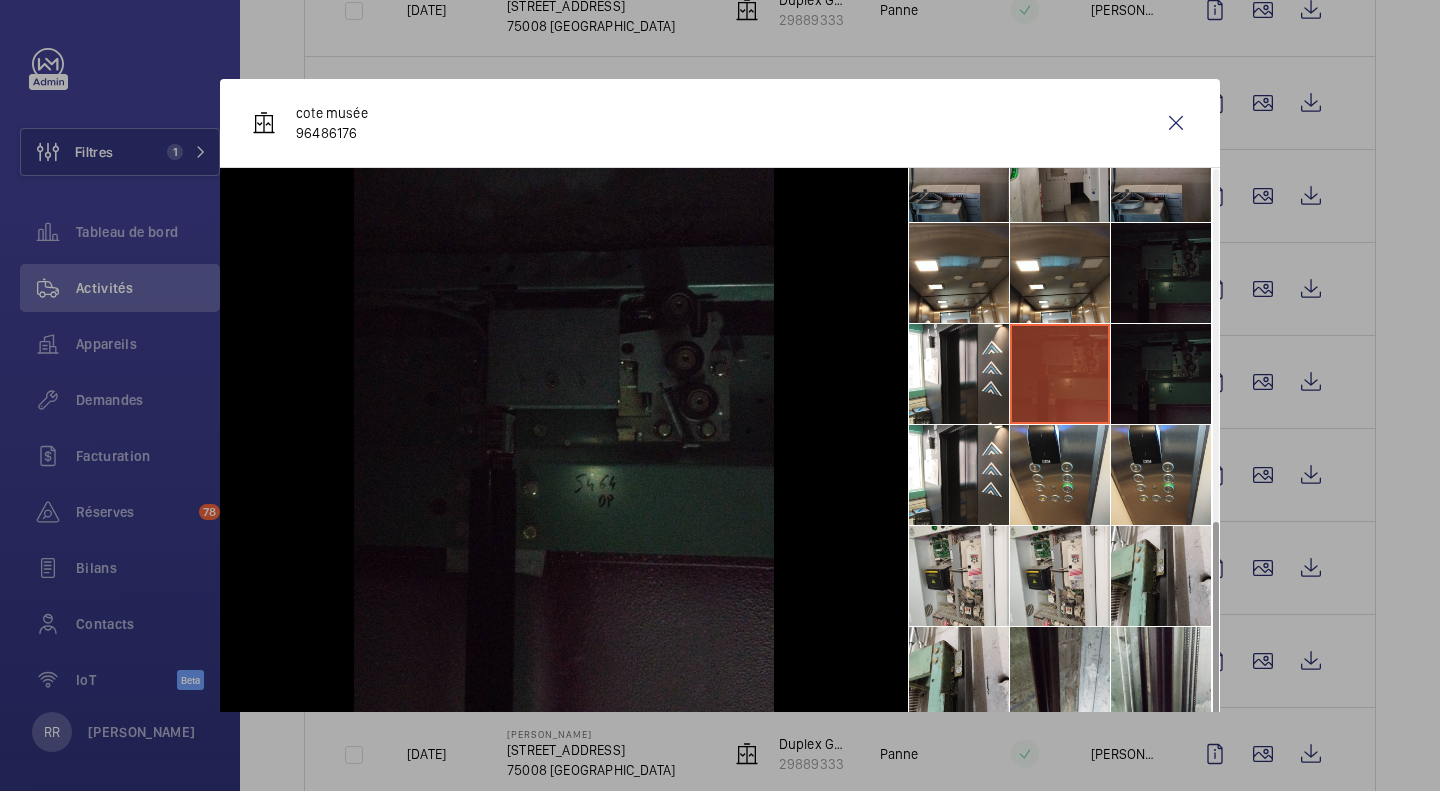 scroll, scrollTop: 16, scrollLeft: 0, axis: vertical 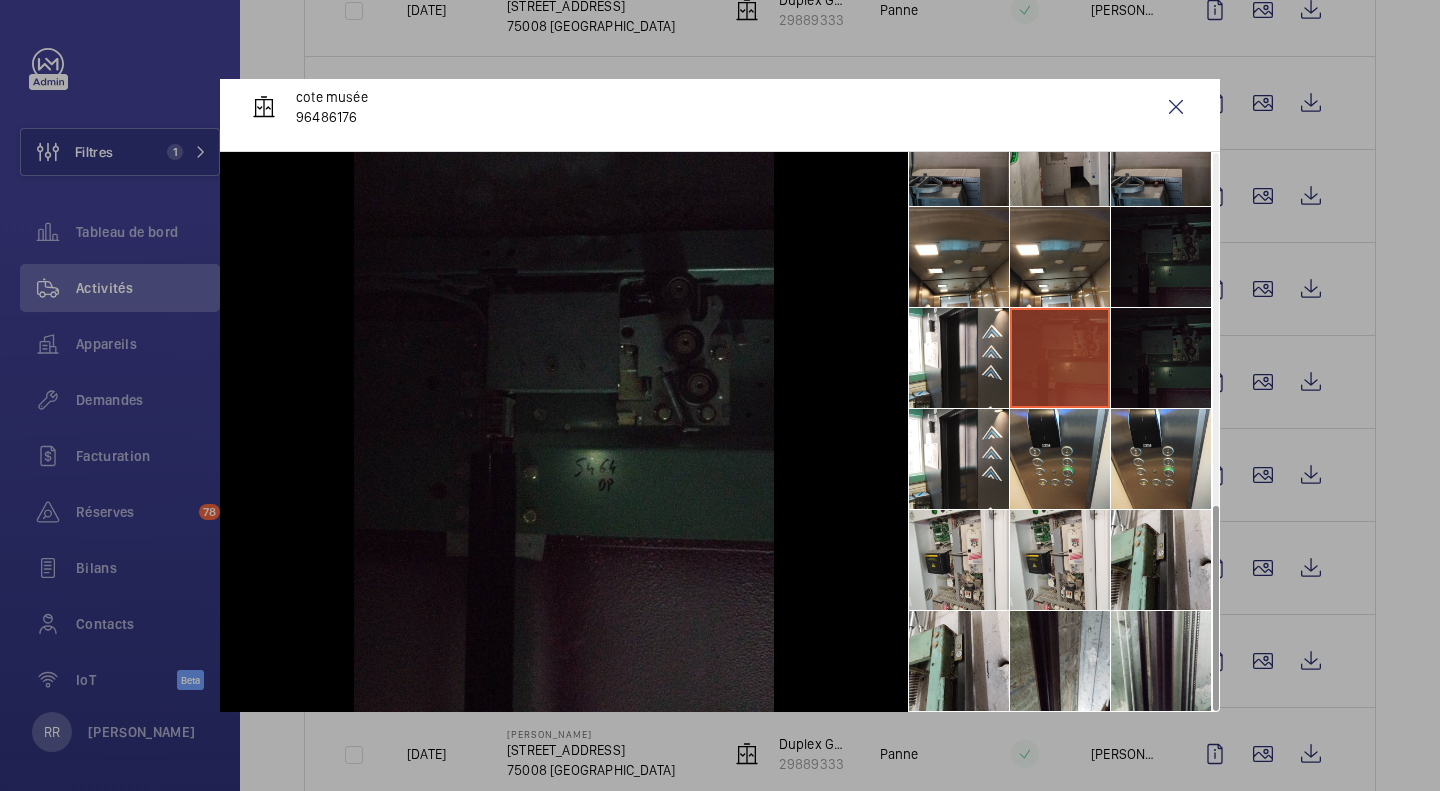click at bounding box center [959, 661] 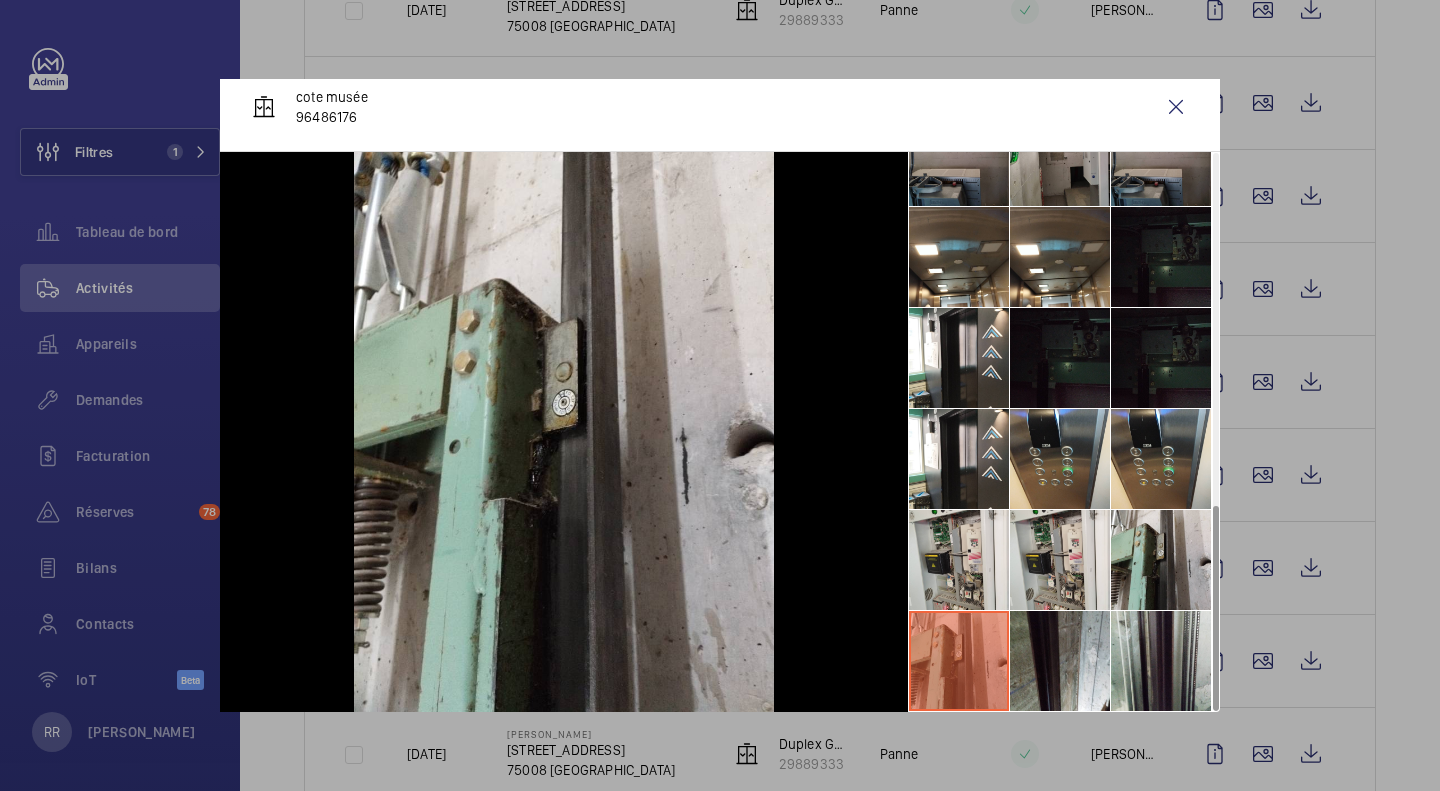 click at bounding box center (1060, 661) 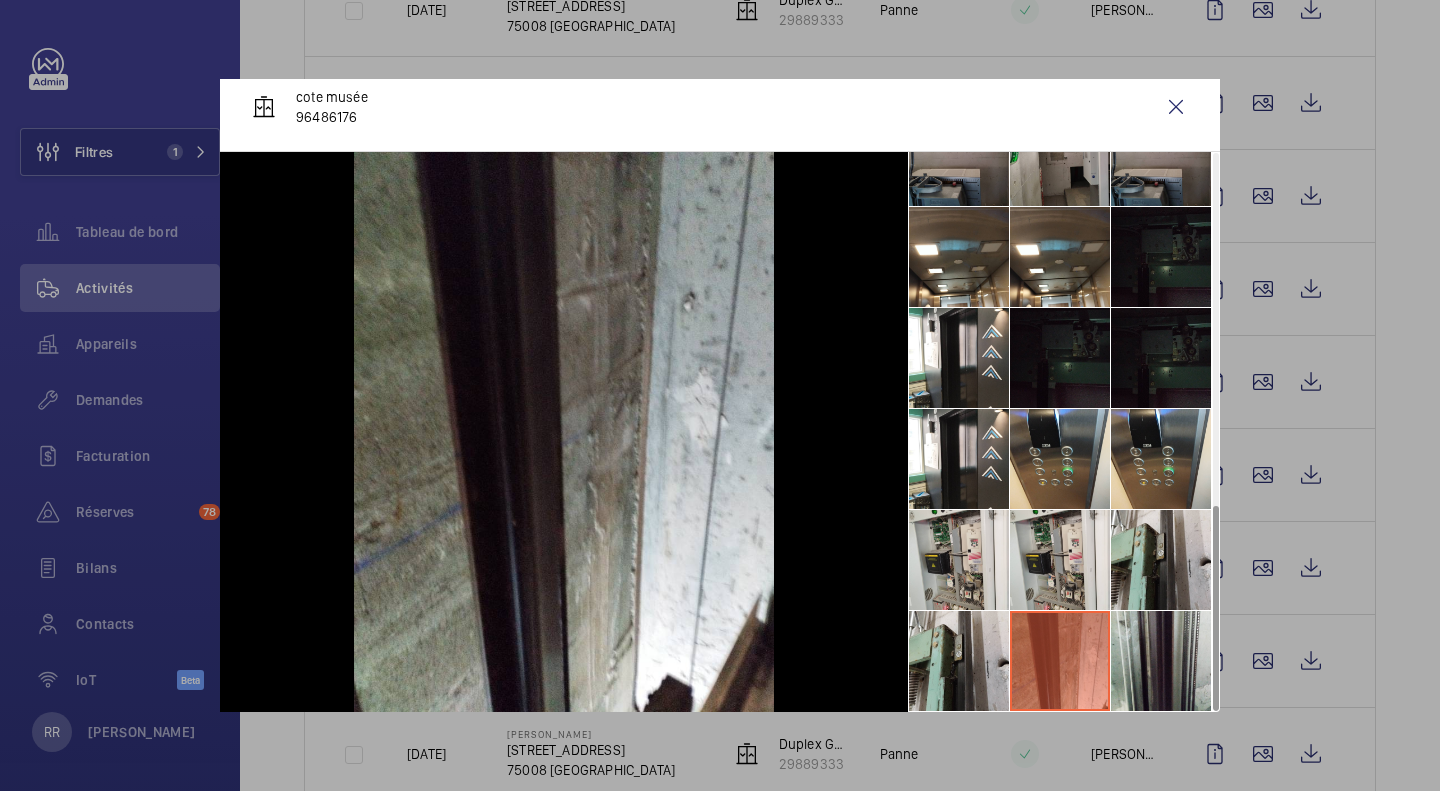 click at bounding box center [1161, 661] 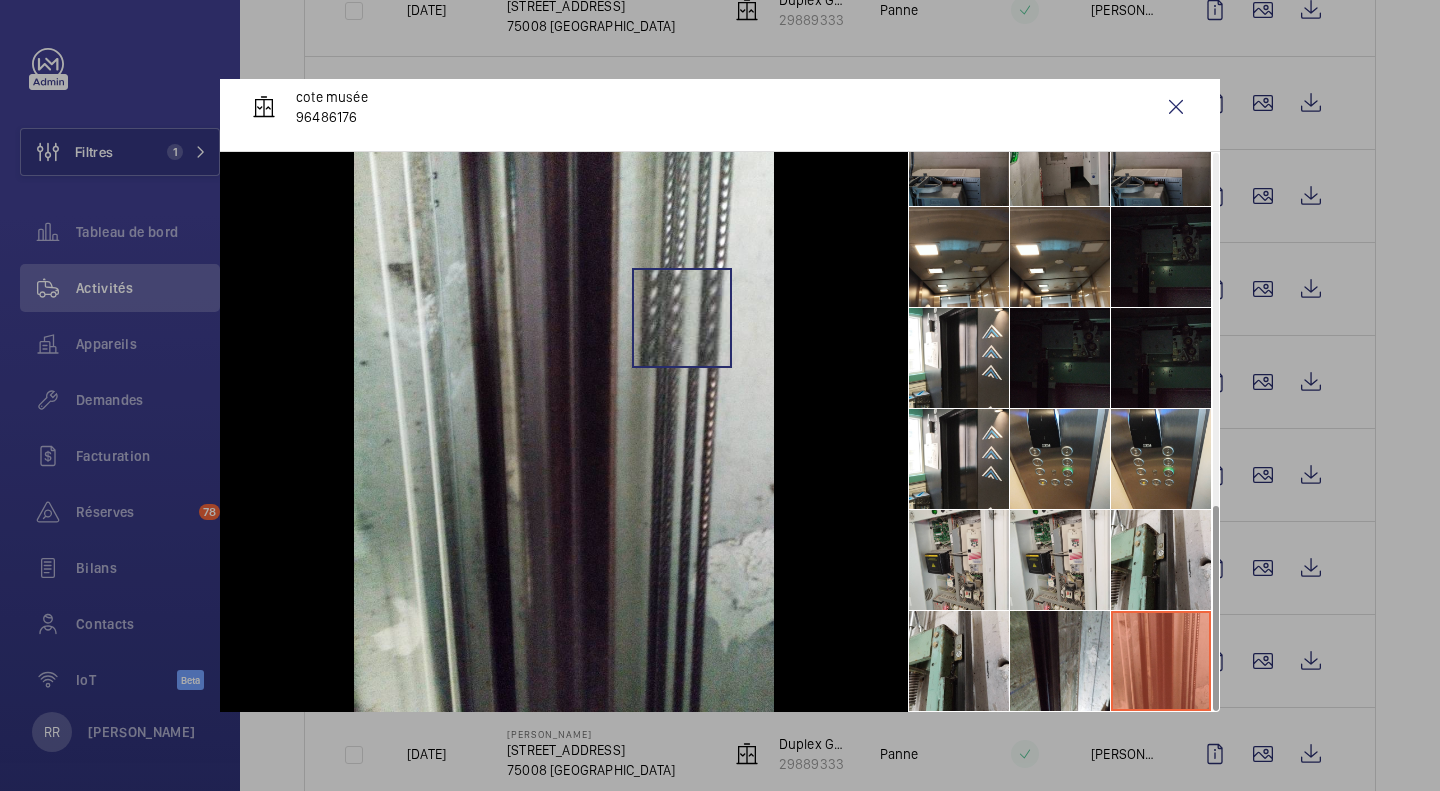 click at bounding box center (564, 432) 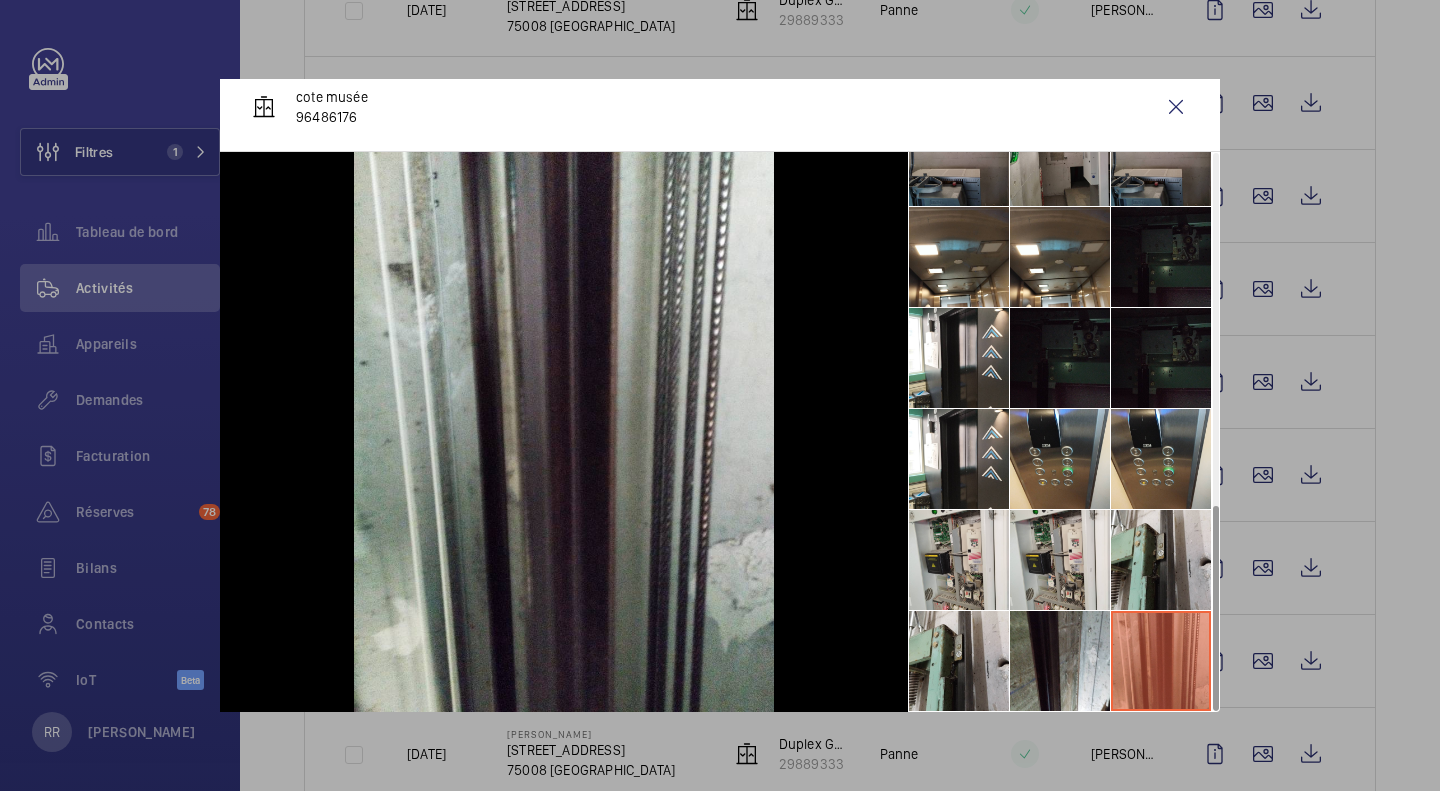 click at bounding box center (959, 257) 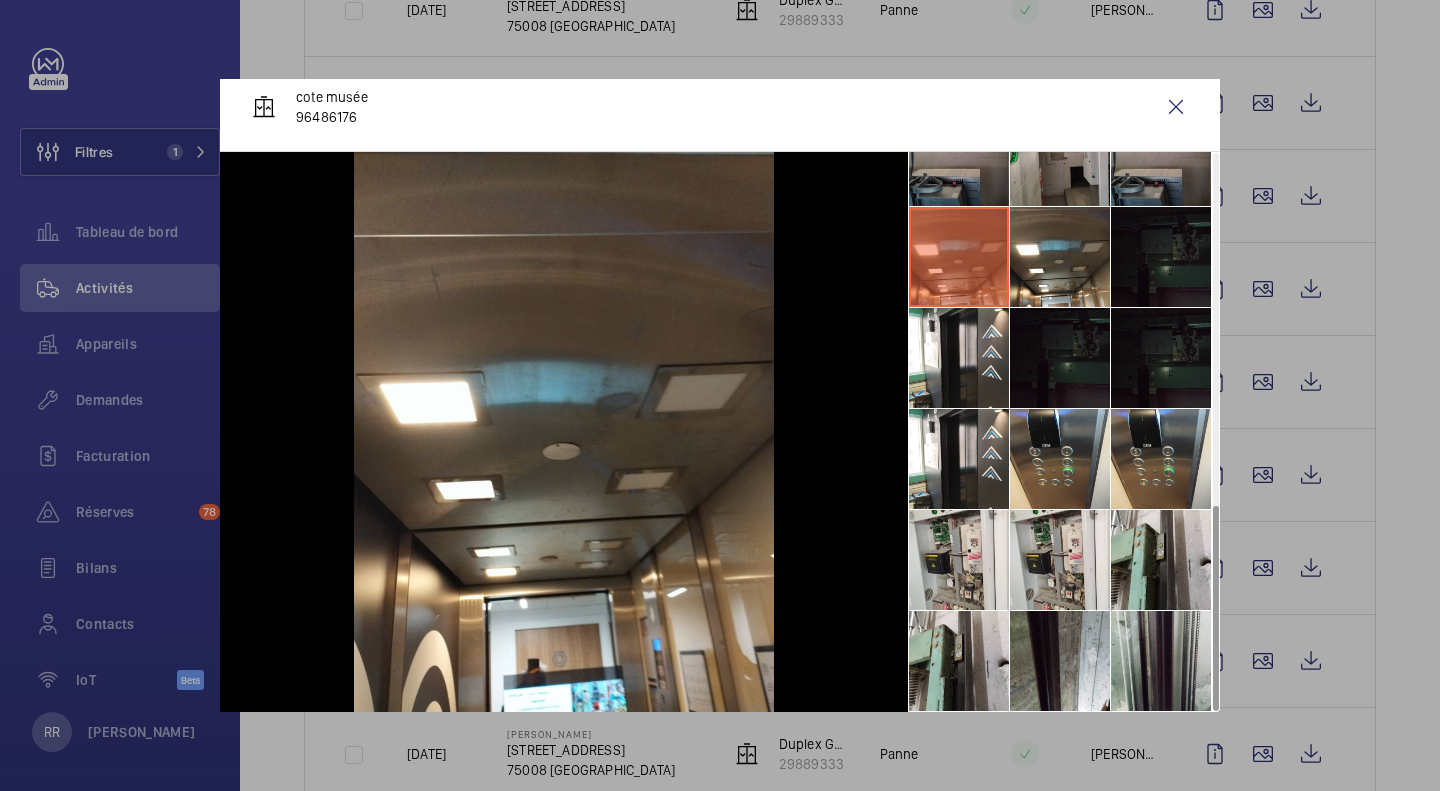 click at bounding box center (1176, 107) 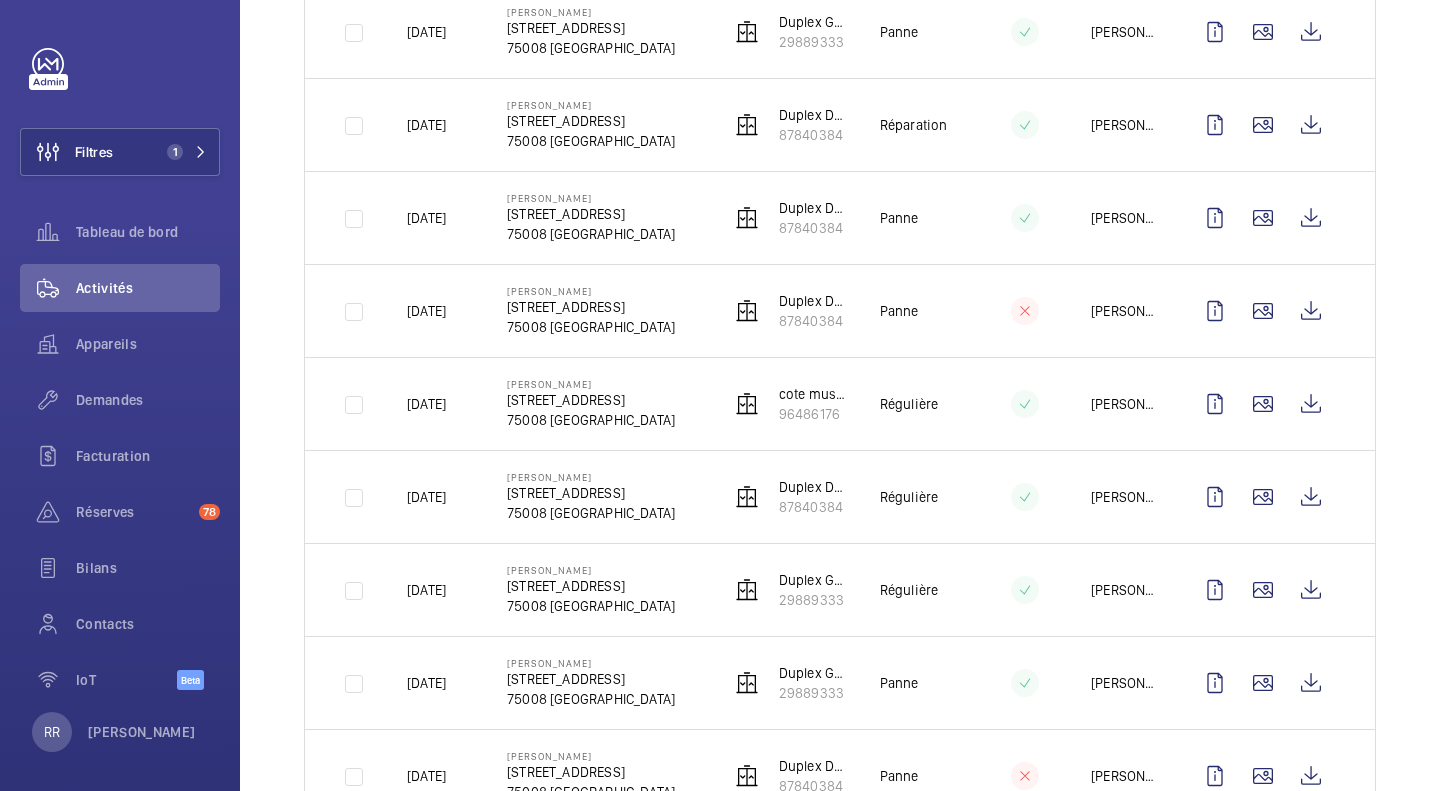 scroll, scrollTop: 1465, scrollLeft: 0, axis: vertical 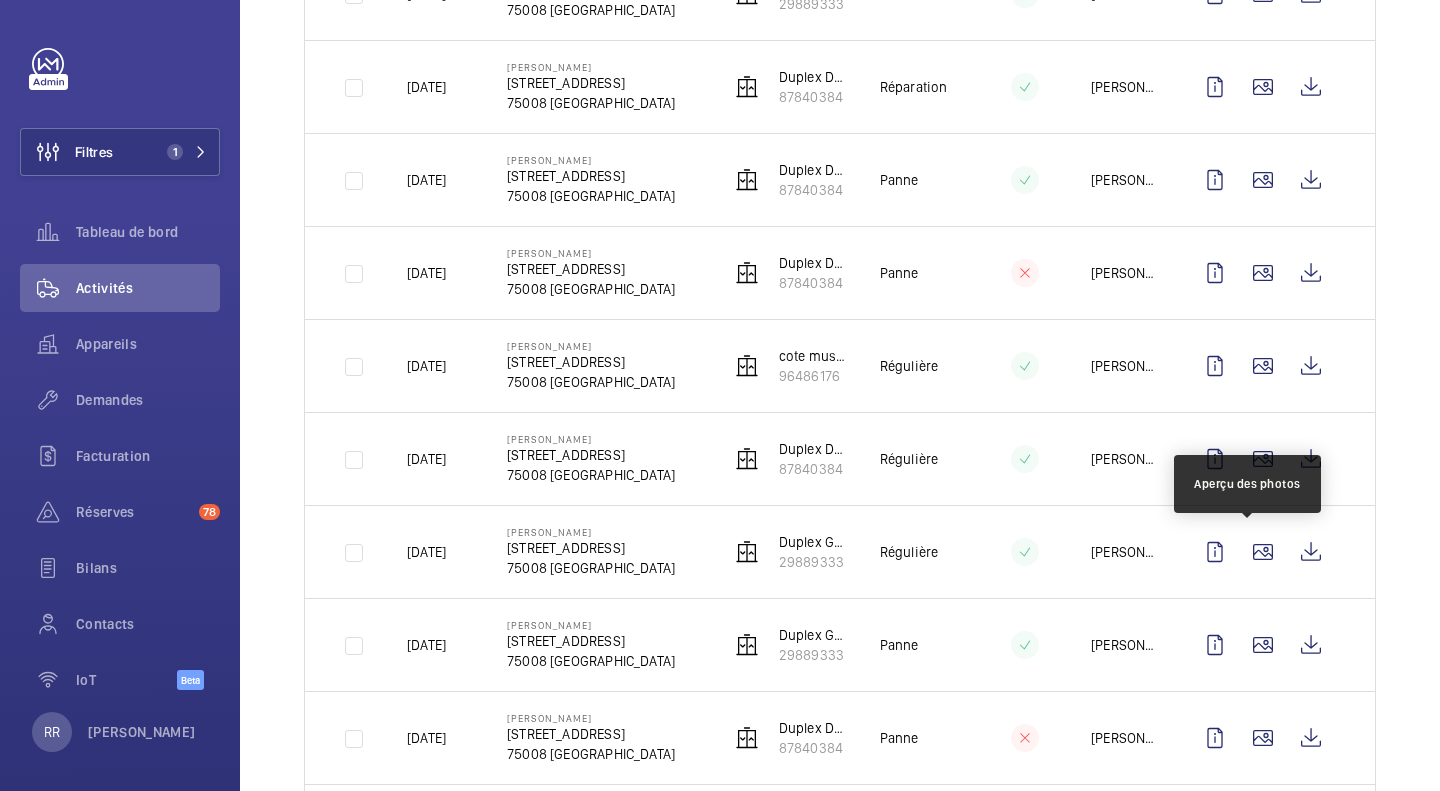 click 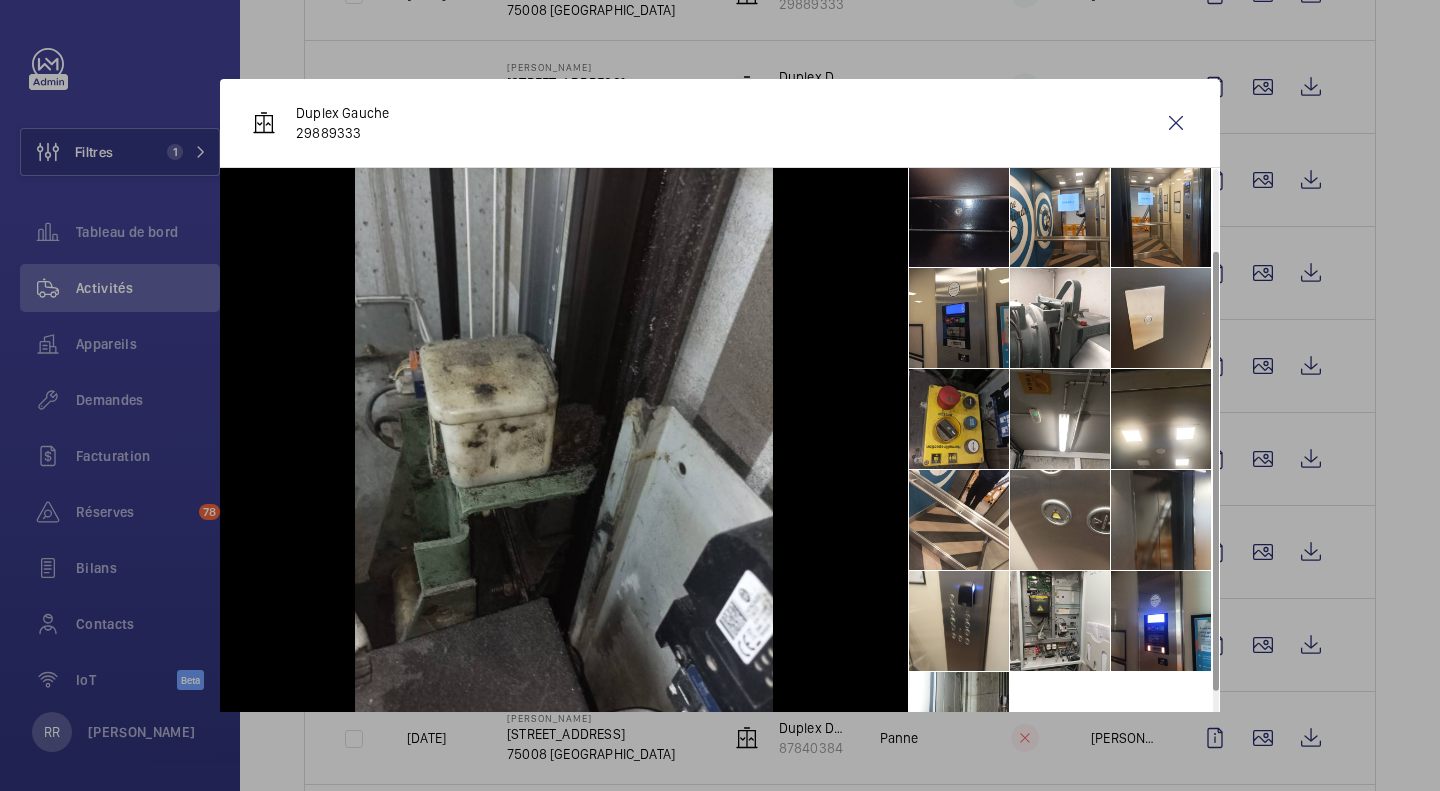 scroll, scrollTop: 148, scrollLeft: 0, axis: vertical 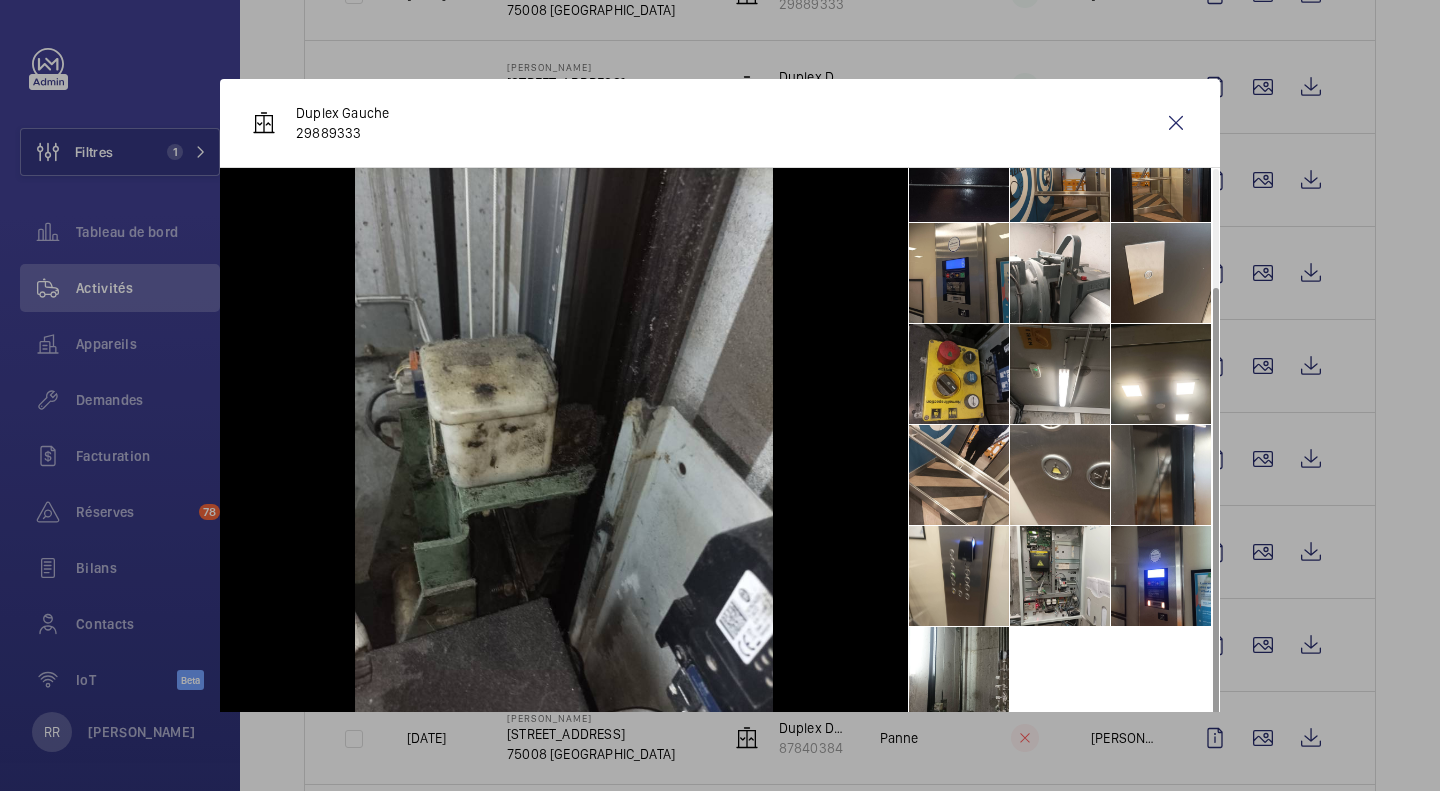 click at bounding box center [1060, 576] 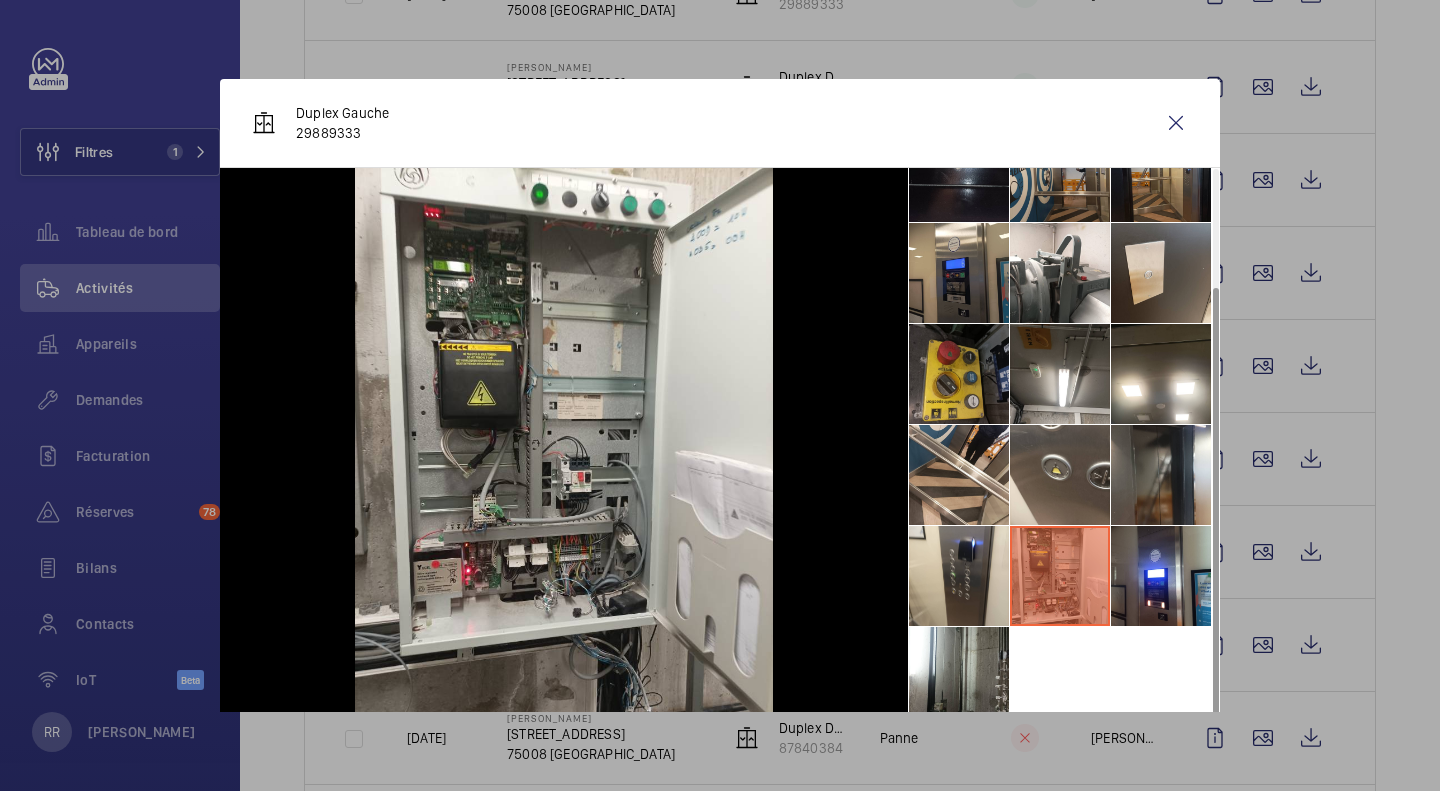 scroll, scrollTop: 16, scrollLeft: 0, axis: vertical 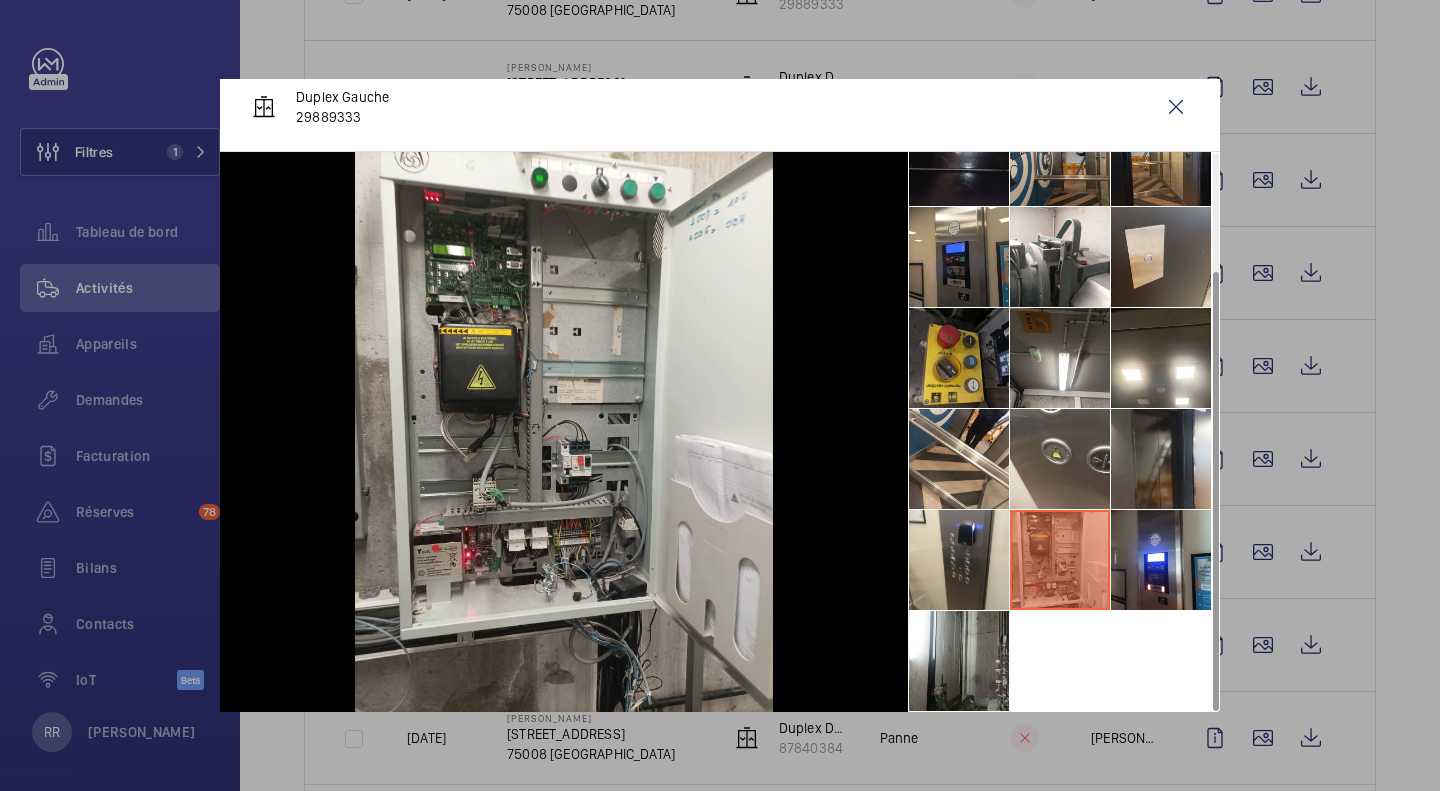 click at bounding box center [1176, 107] 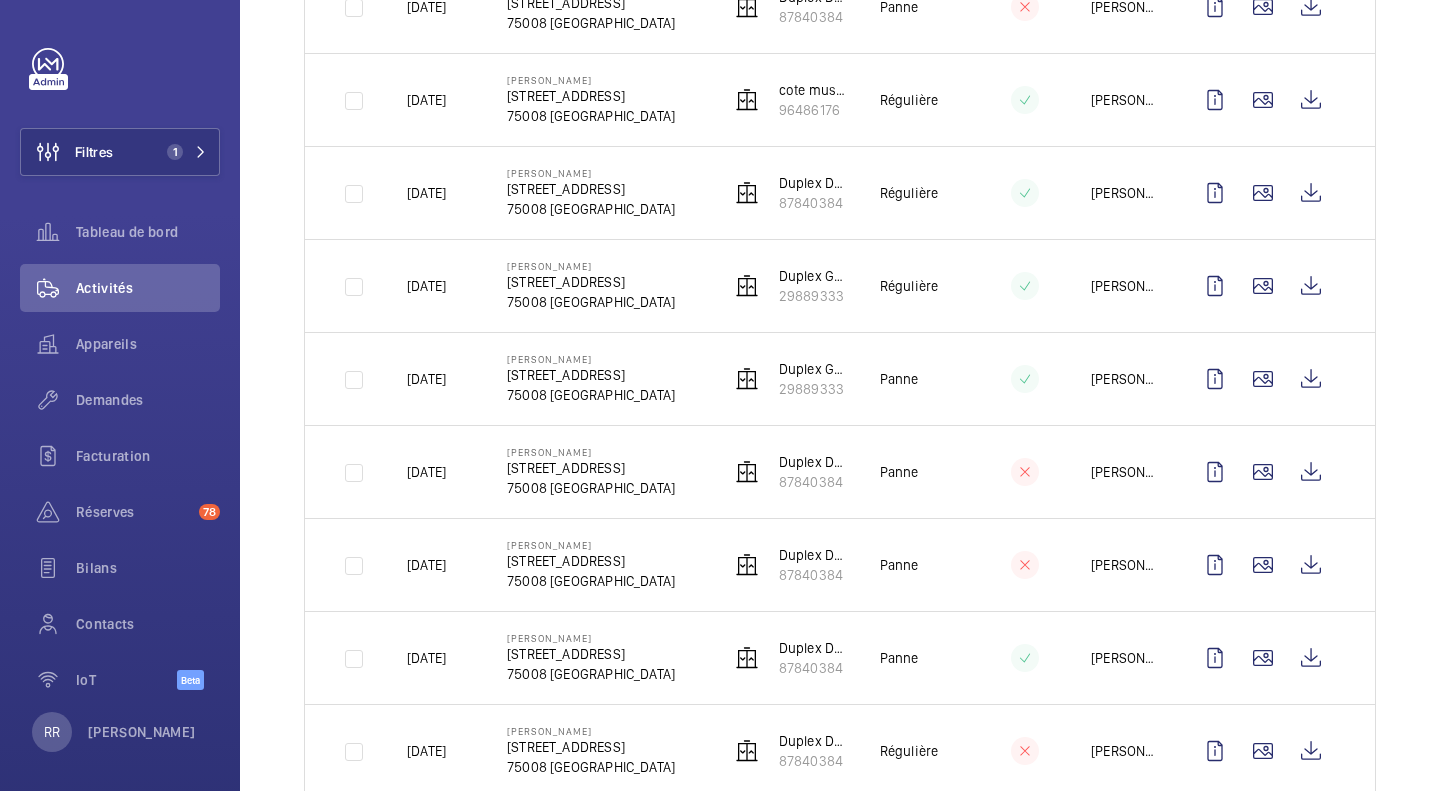 scroll, scrollTop: 1730, scrollLeft: 0, axis: vertical 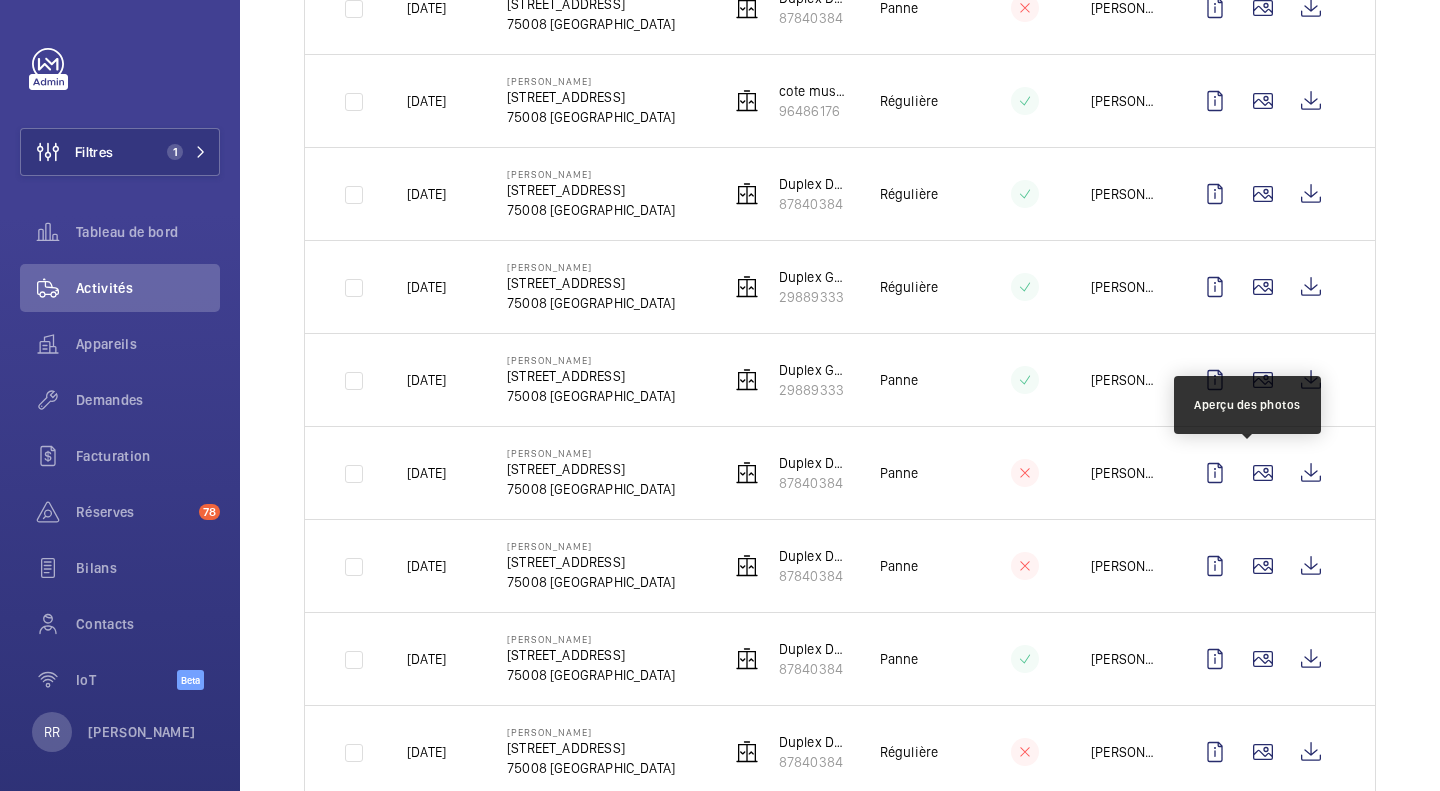 click 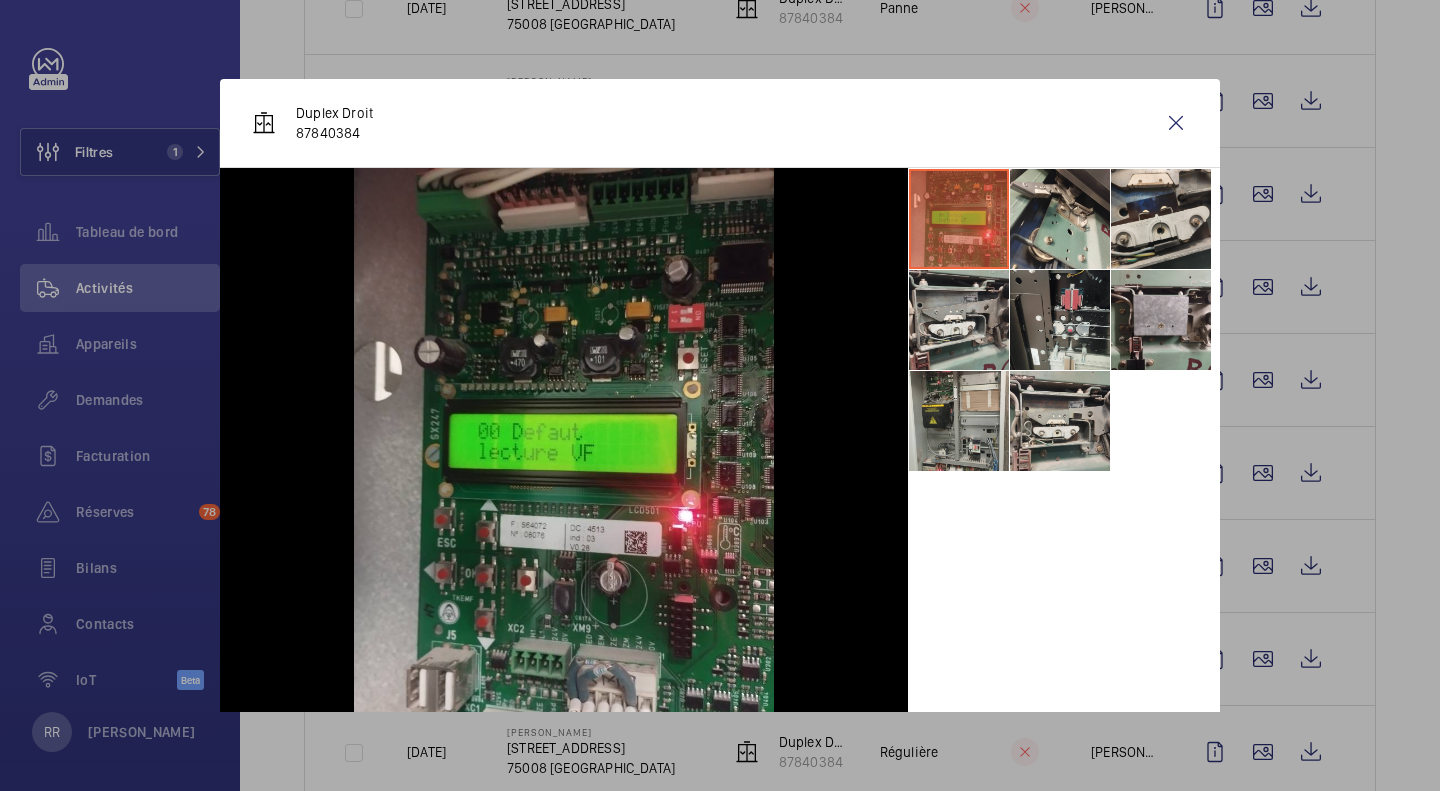click at bounding box center [1176, 123] 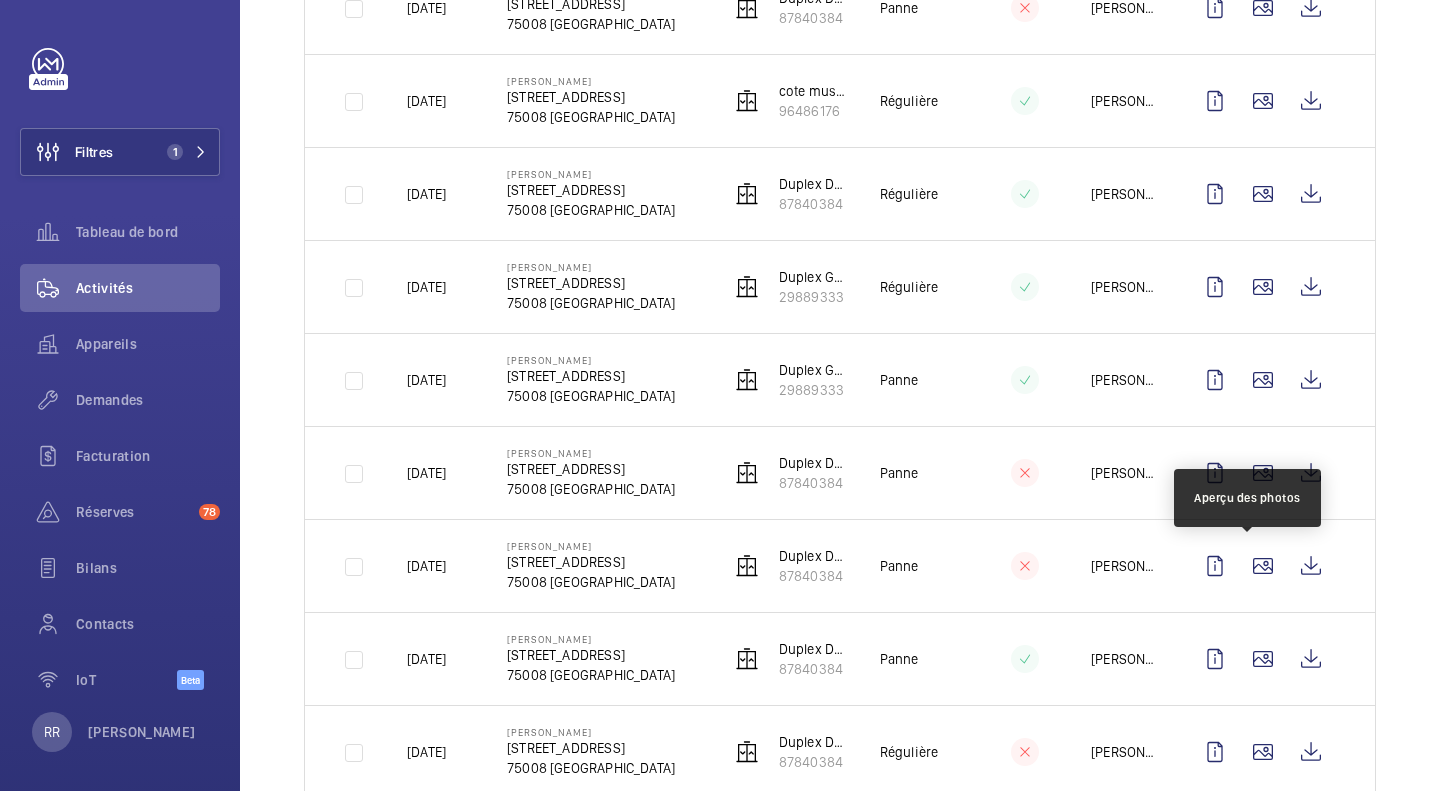 click 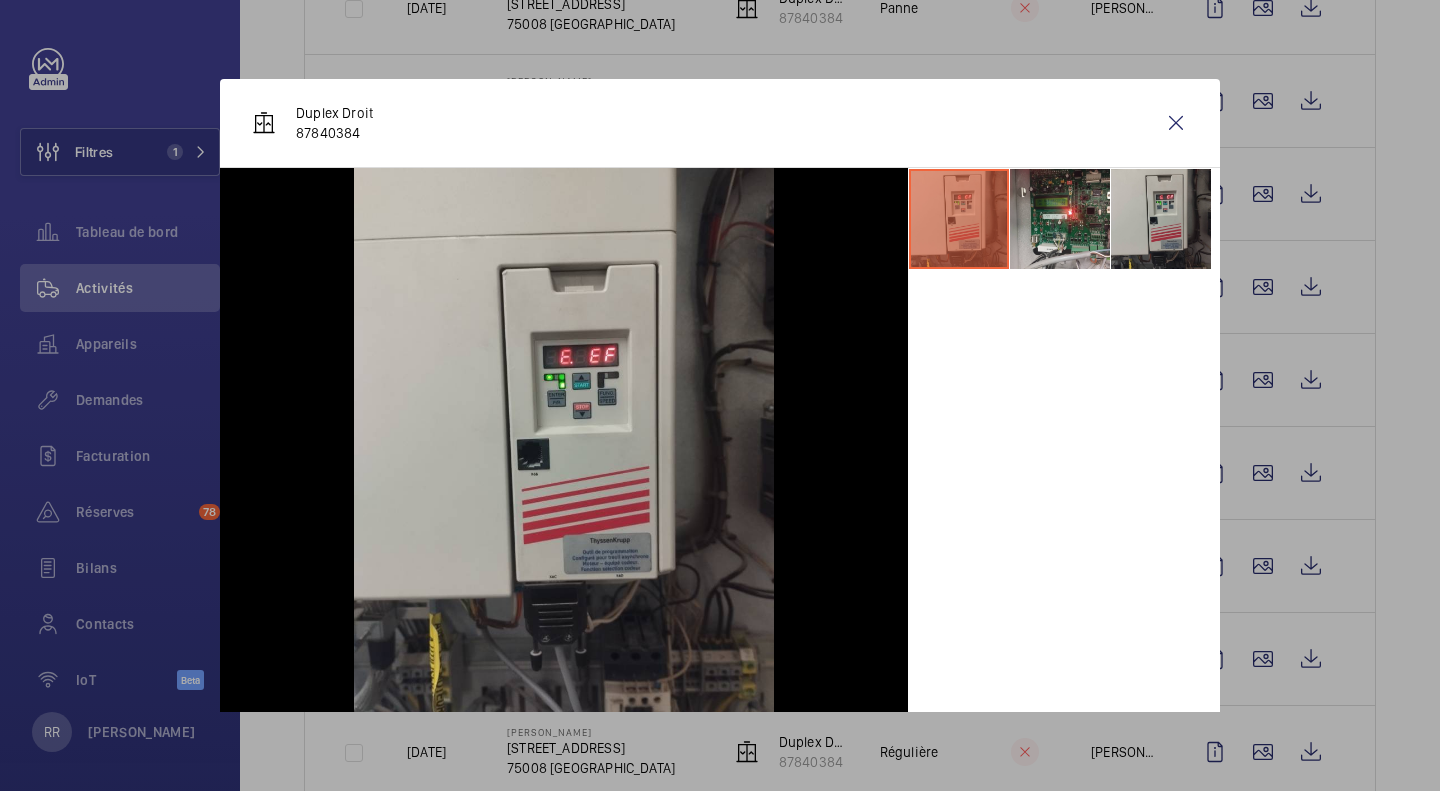 click at bounding box center [1176, 123] 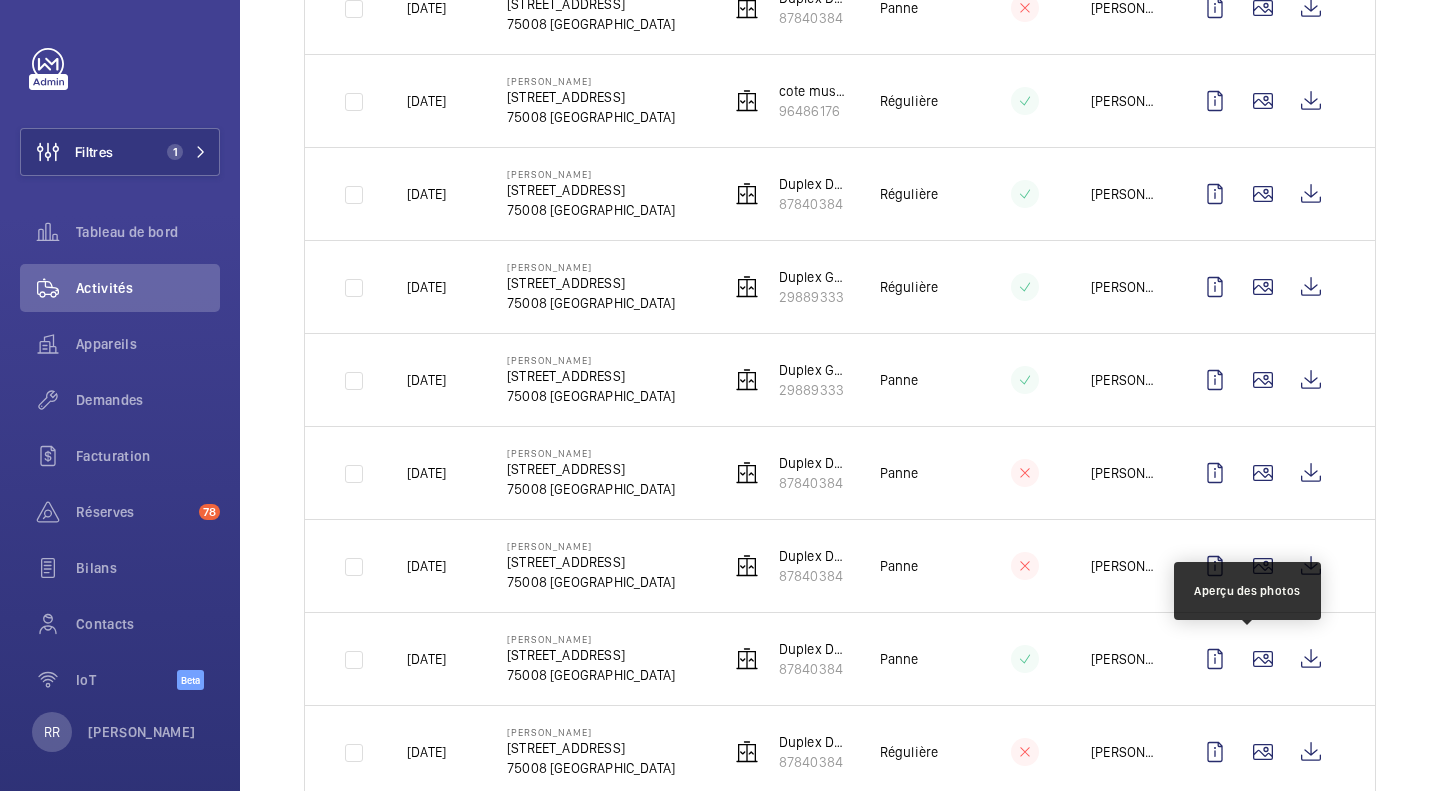 click 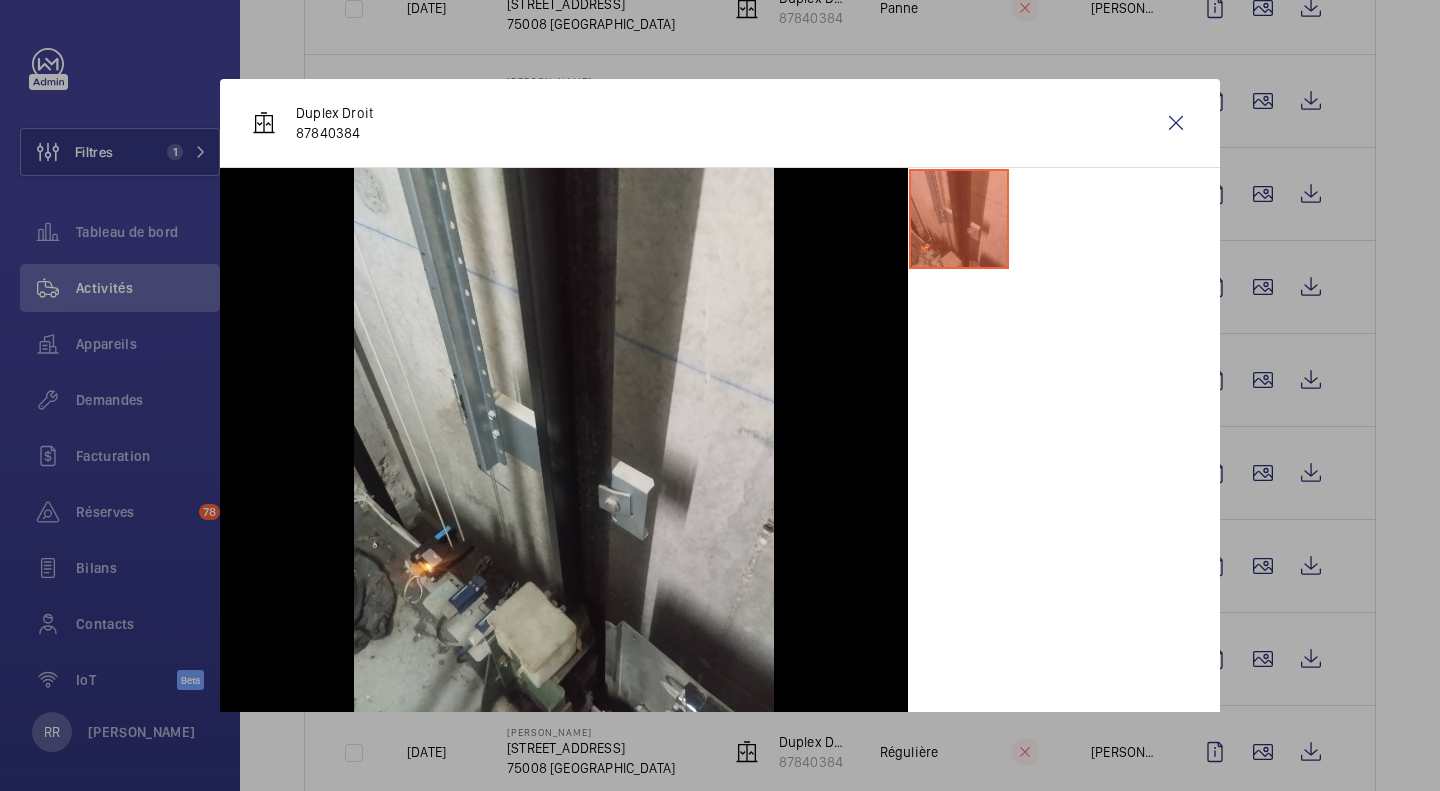 click at bounding box center (1176, 123) 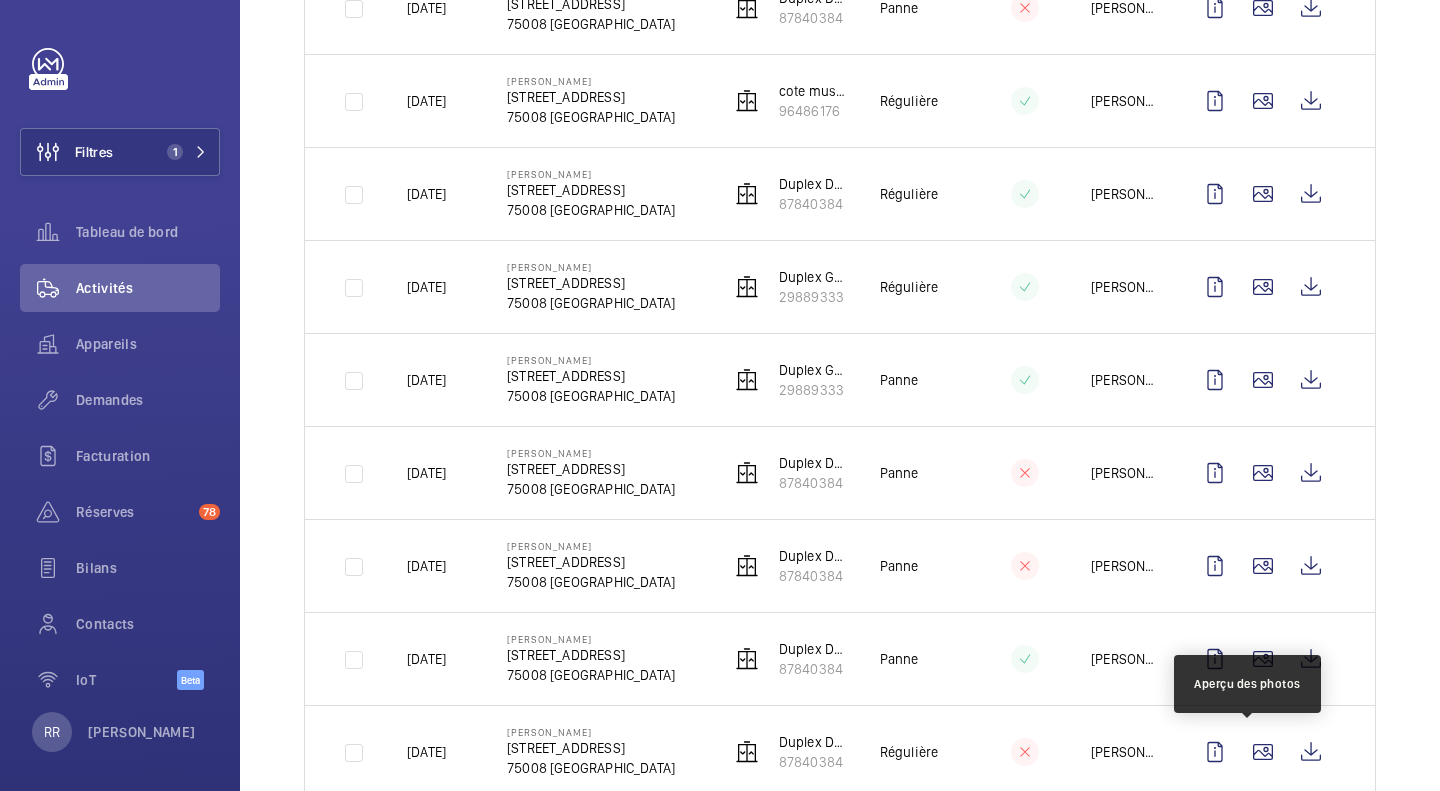 click 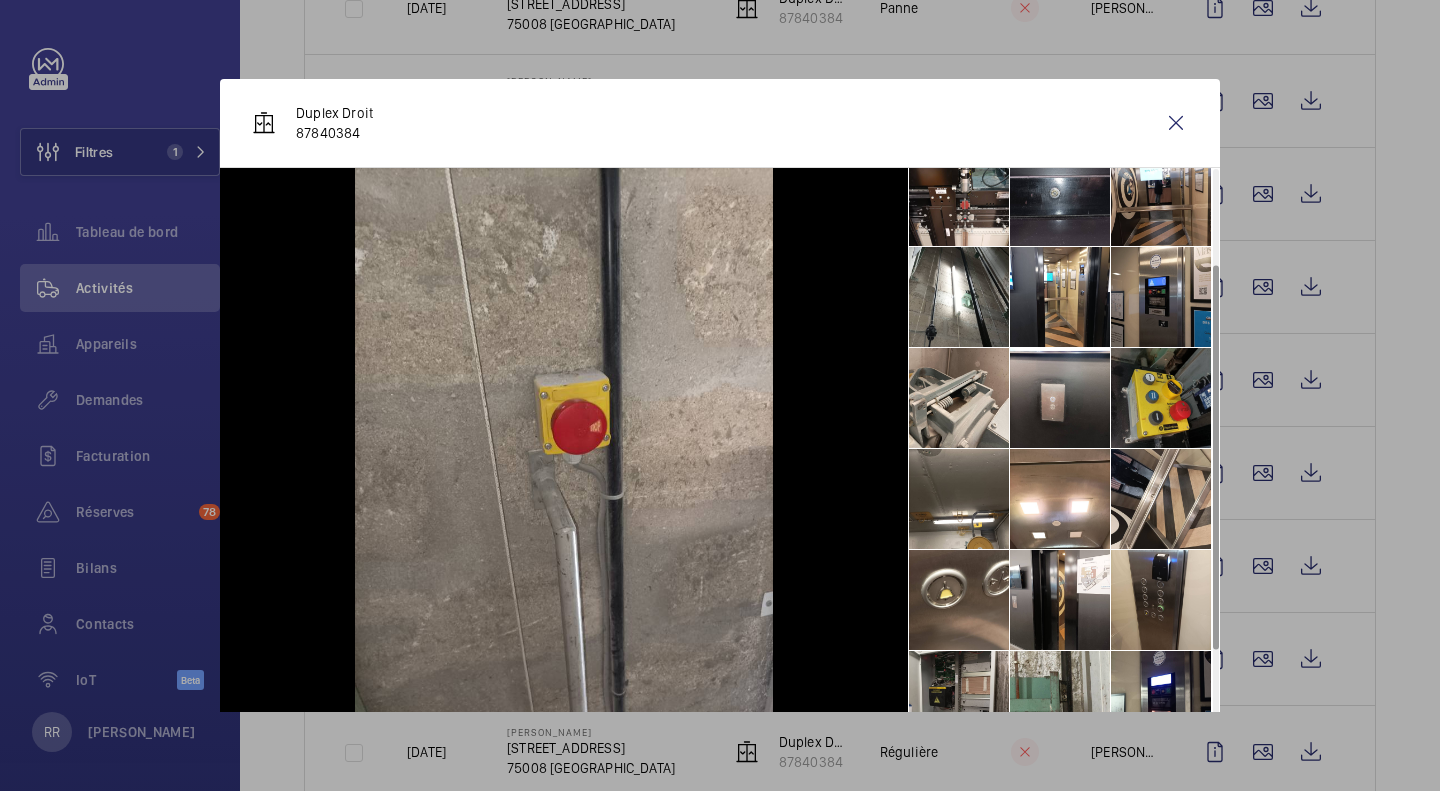 scroll, scrollTop: 249, scrollLeft: 0, axis: vertical 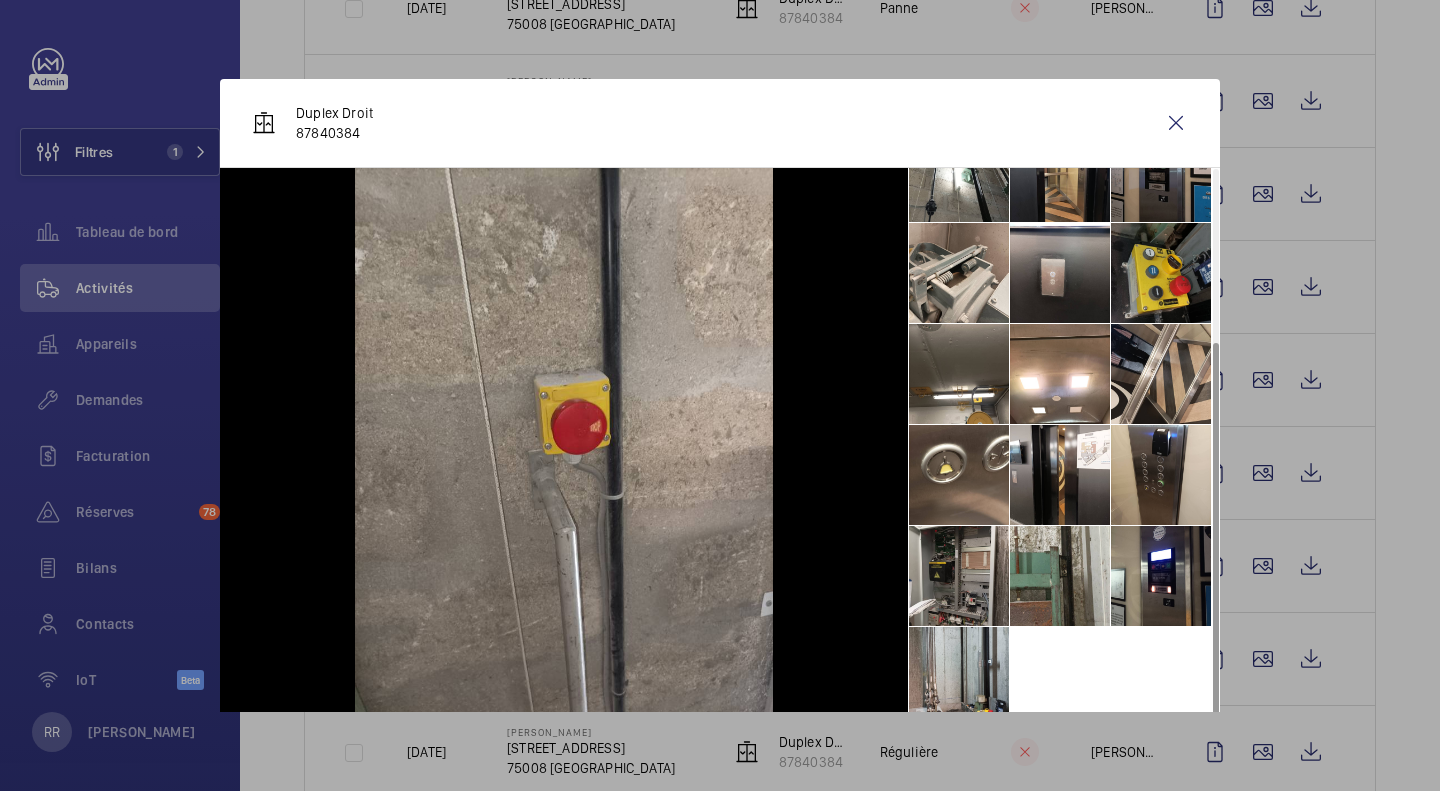 click at bounding box center [1176, 123] 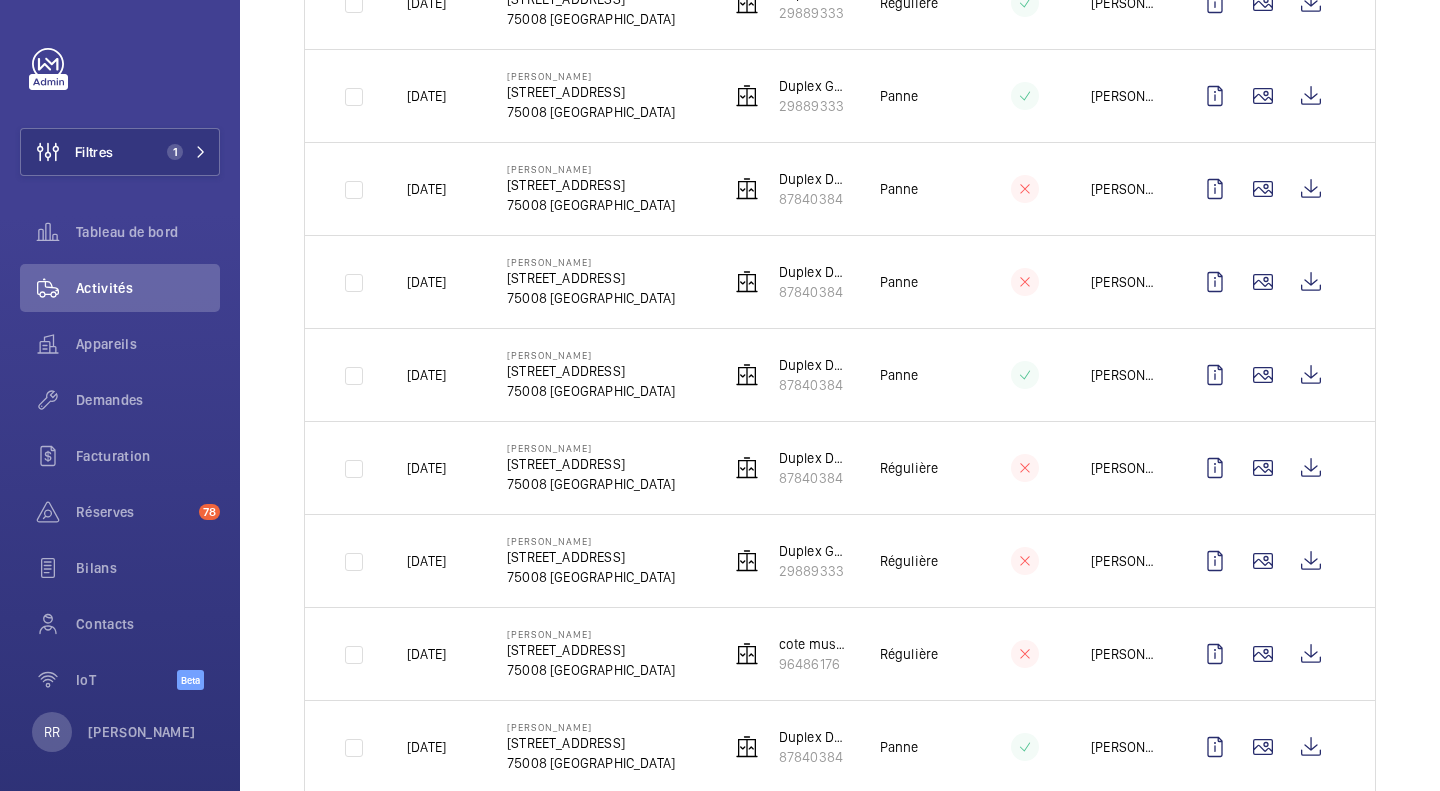 scroll, scrollTop: 2015, scrollLeft: 0, axis: vertical 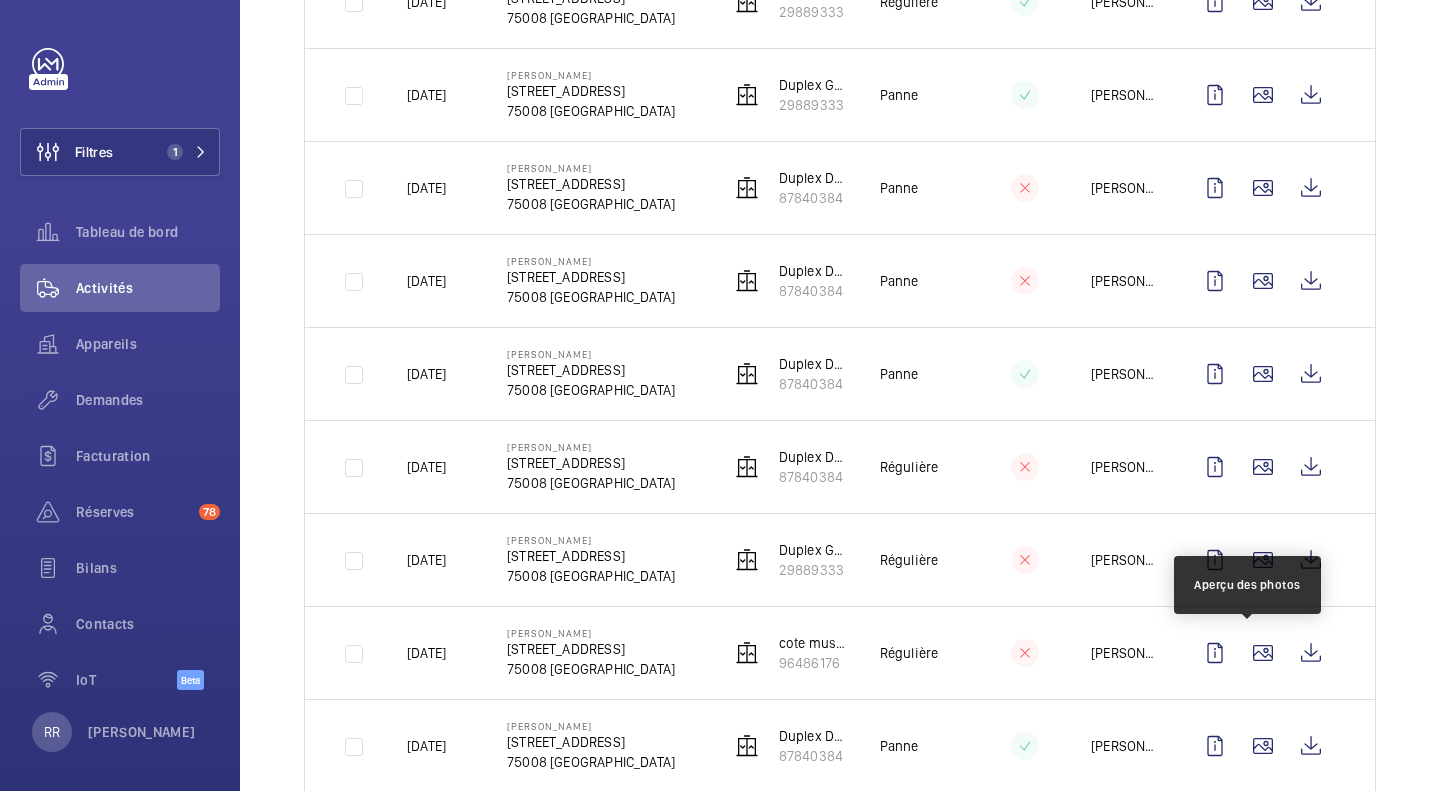 click 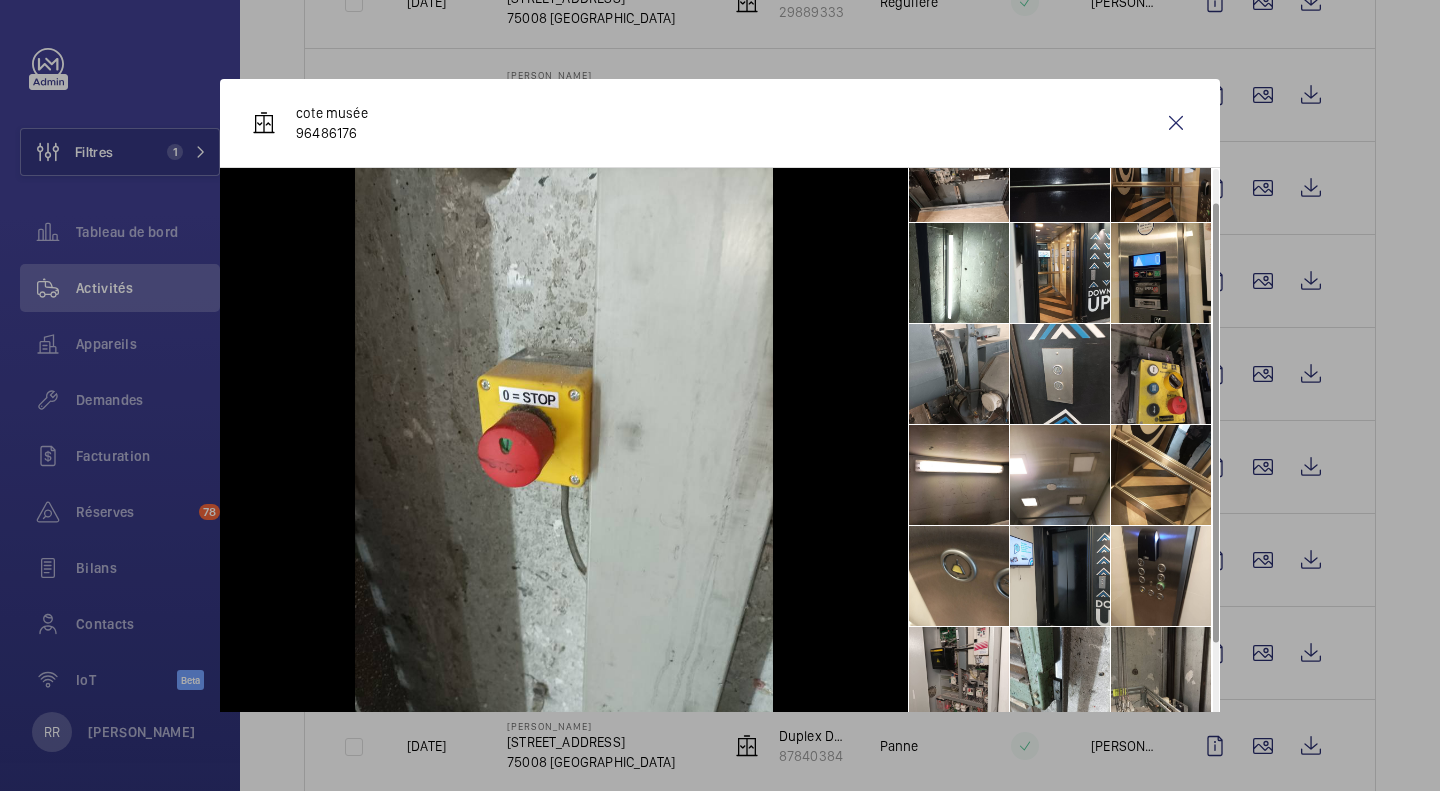 scroll, scrollTop: 0, scrollLeft: 0, axis: both 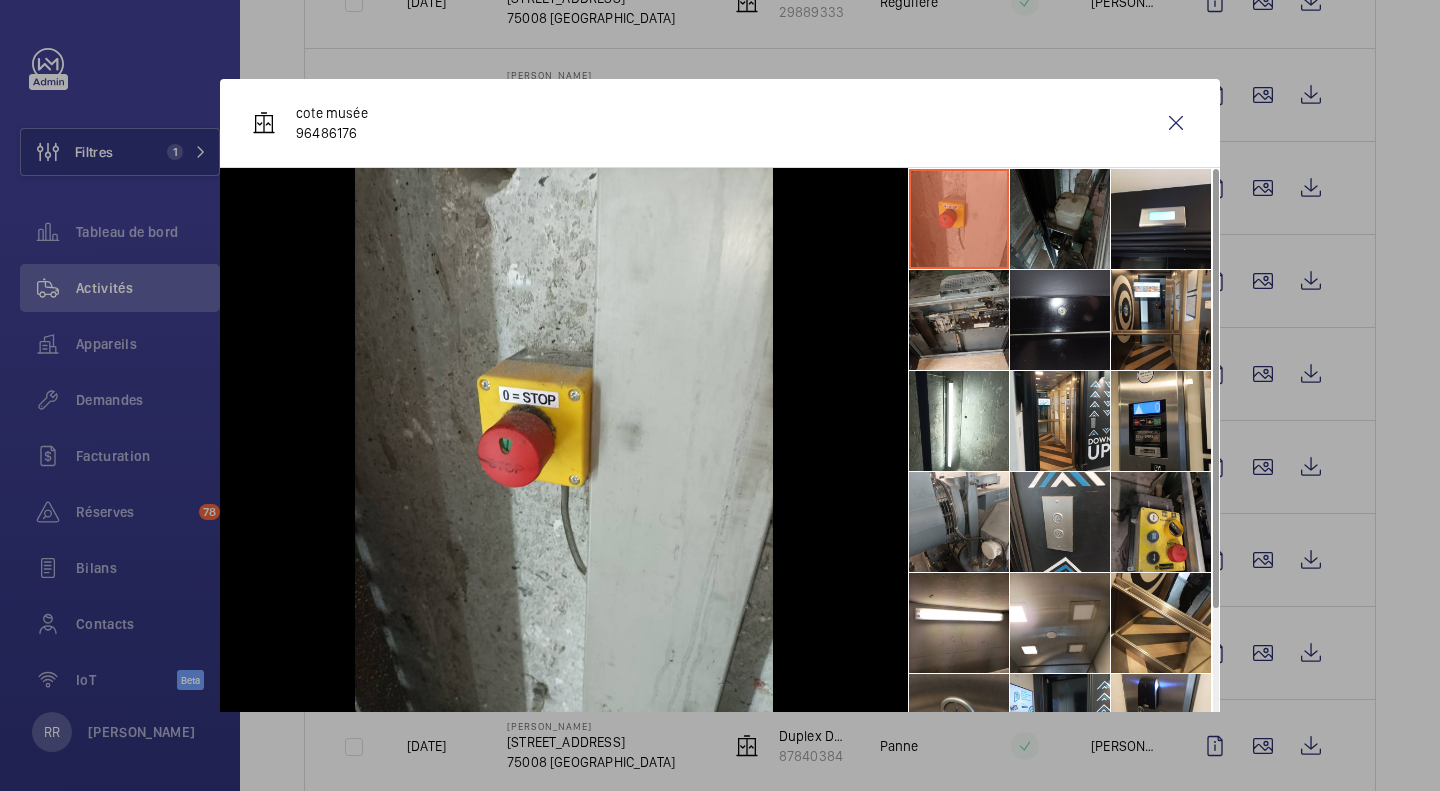 click at bounding box center (959, 320) 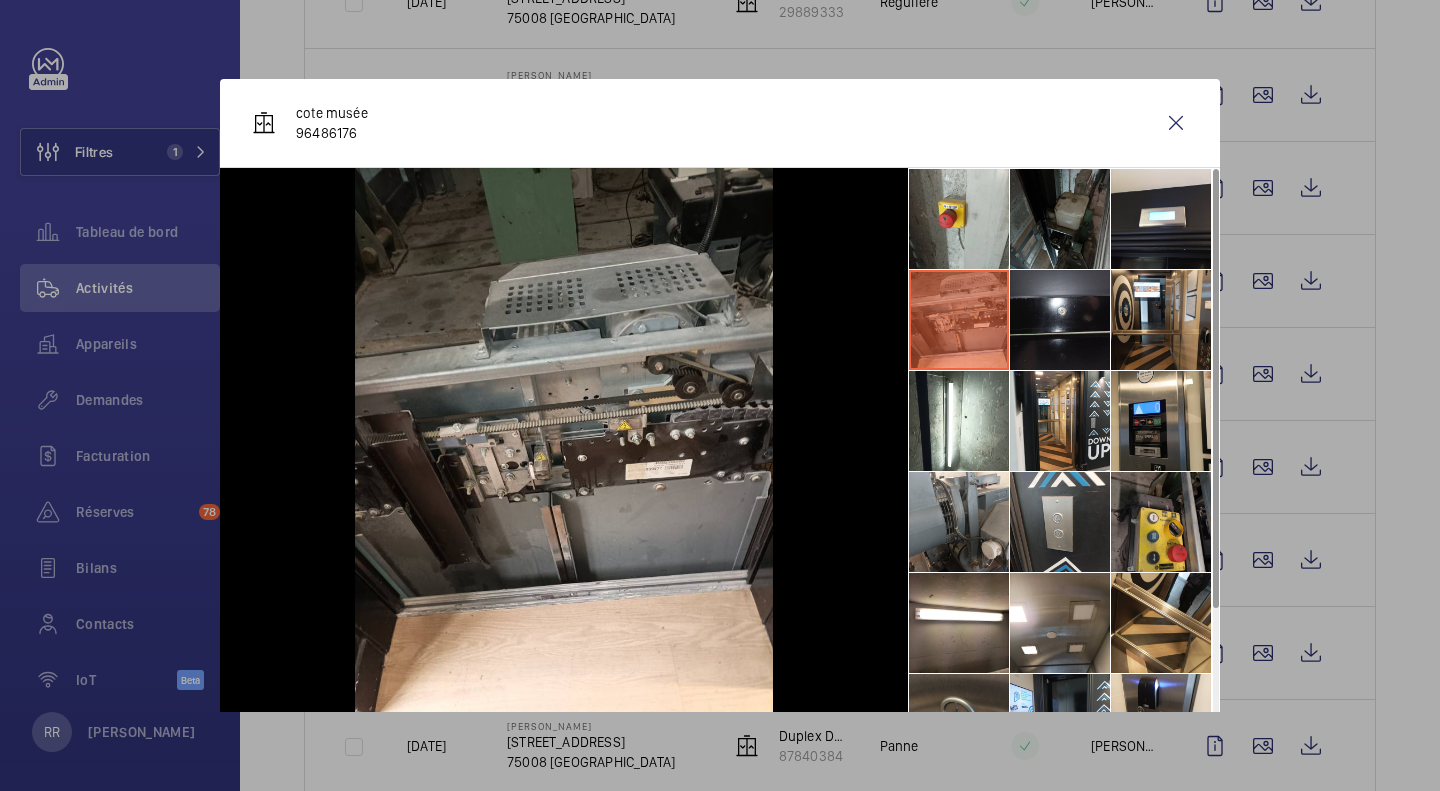 click at bounding box center [1176, 123] 